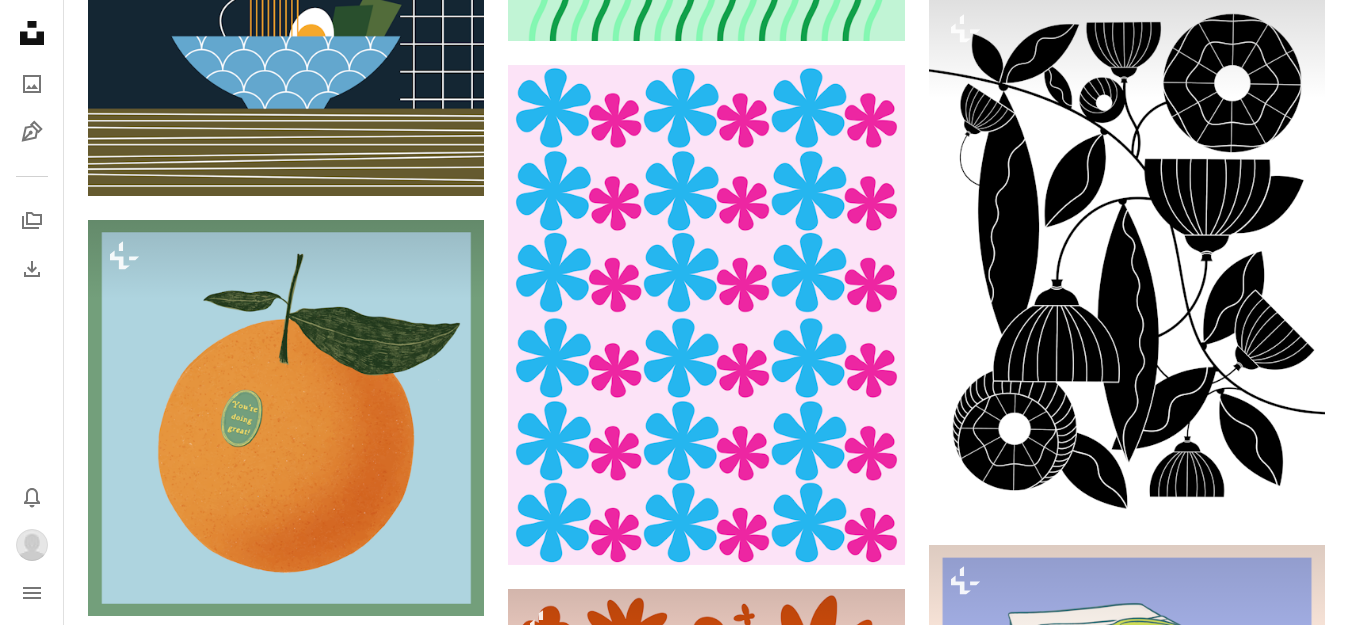 scroll, scrollTop: 3840, scrollLeft: 0, axis: vertical 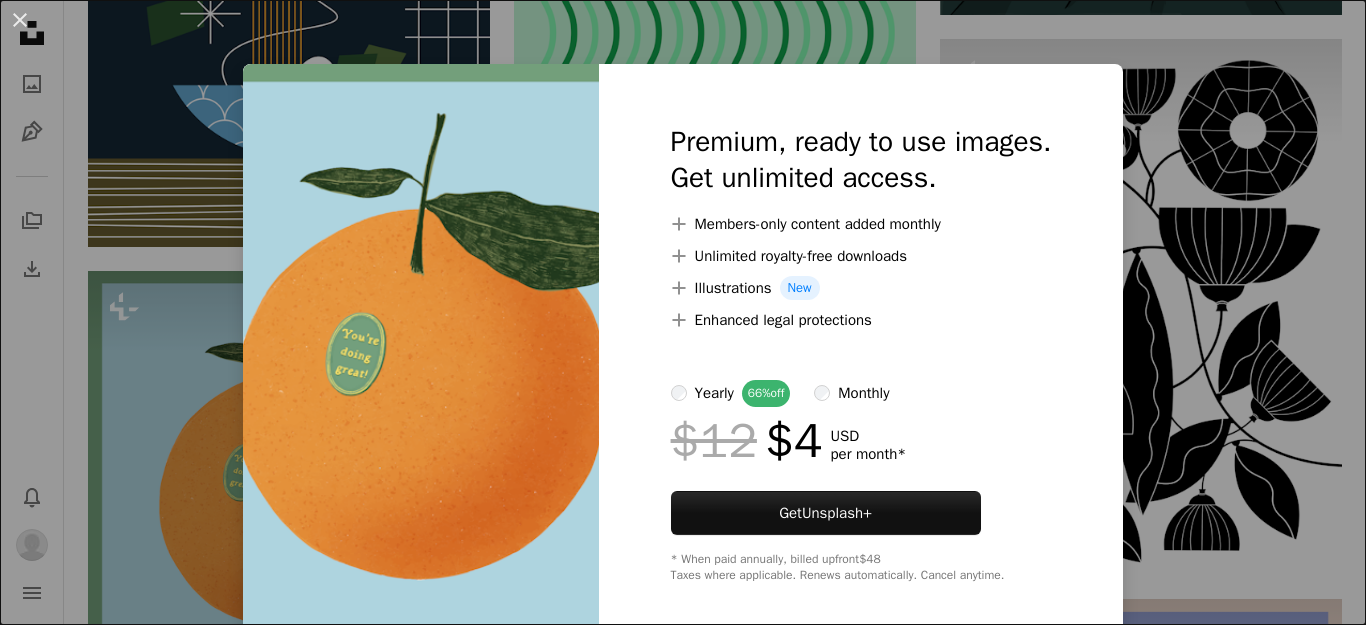 click on "Unsplash logo Unsplash Home A photo Pen Tool A stack of folders Download Bell navigation menu Info icon Your email  [EMAIL]  has not been confirmed.  Change email  or  Resend confirmation A magnifying glass ******* An X shape Visual search Get Unsplash+ Submit an image A photo Photos   12k Pen Tool Illustrations   2k A stack of folders Collections   24k A group of people Users   74 A copyright icon © License Arrow down Aspect ratio Orientation Arrow down Unfold Sort by  Relevance Arrow down Filters Filters Artwork Chevron right art painting oil painting modern art vintage illustration wallpaper pattern background art movement texture drawing Plus sign for Unsplash+ A heart A plus sign [FIRST] [LAST] For  Unsplash+ A lock   Download Plus sign for Unsplash+ A heart A plus sign [FIRST] [LAST] For  Unsplash+ A lock   Download Plus sign for Unsplash+ A heart A plus sign [FIRST] [LAST] For  Unsplash+ A lock   Download A heart A plus sign [FIRST] Arrow pointing down A heart For" at bounding box center (683, -64) 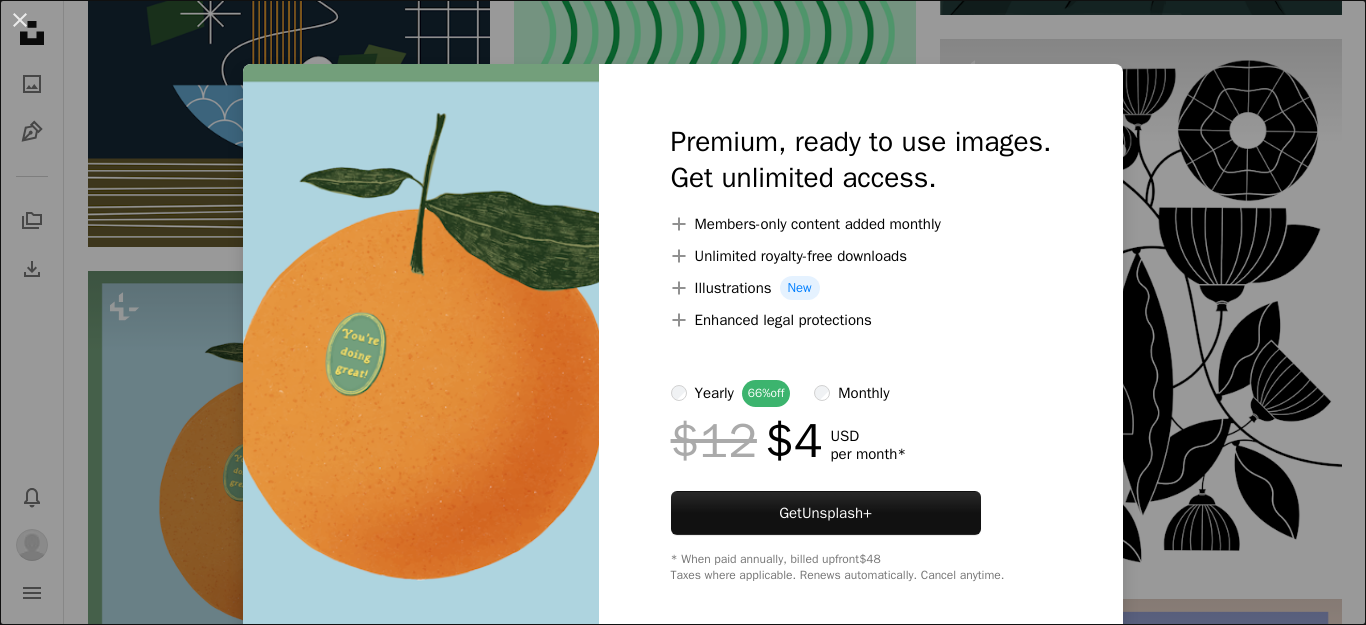 click on "An X shape Premium, ready to use images. Get unlimited access. A plus sign Members-only content added monthly A plus sign Unlimited royalty-free downloads A plus sign Illustrations  New A plus sign Enhanced legal protections yearly 66%  off monthly $12   $4 USD per month * Get  Unsplash+ * When paid annually, billed upfront  $48 Taxes where applicable. Renews automatically. Cancel anytime." at bounding box center (683, 312) 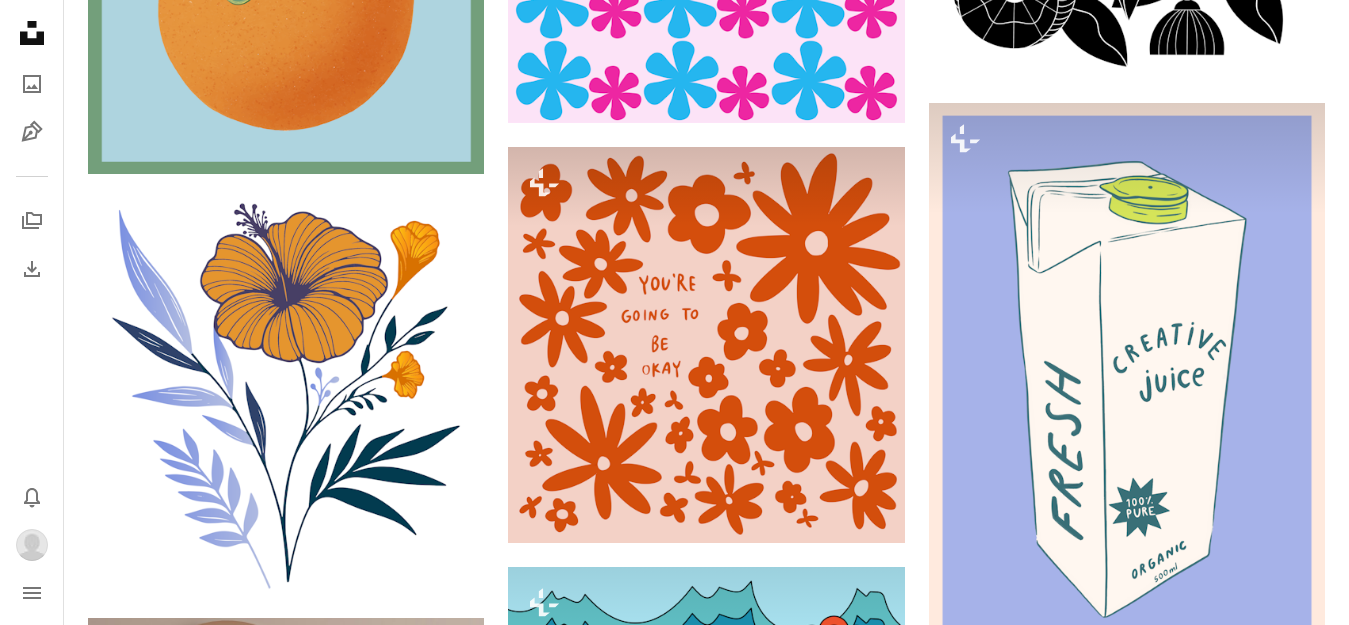 scroll, scrollTop: 4446, scrollLeft: 0, axis: vertical 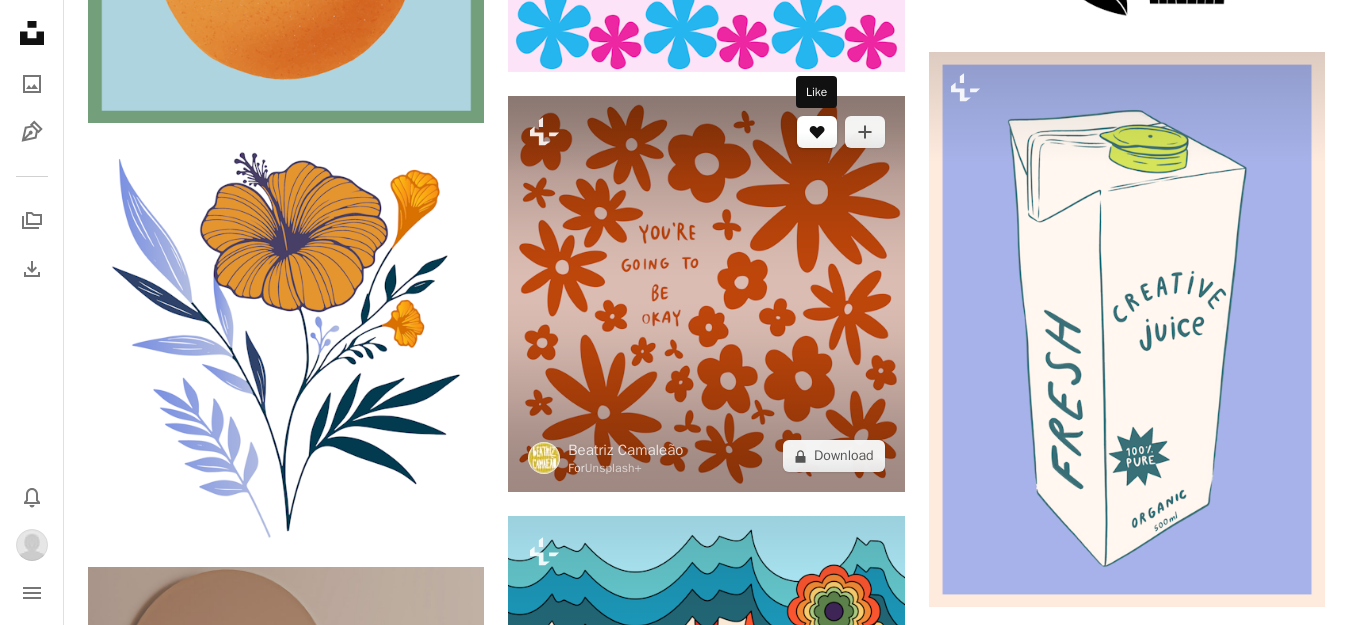 click 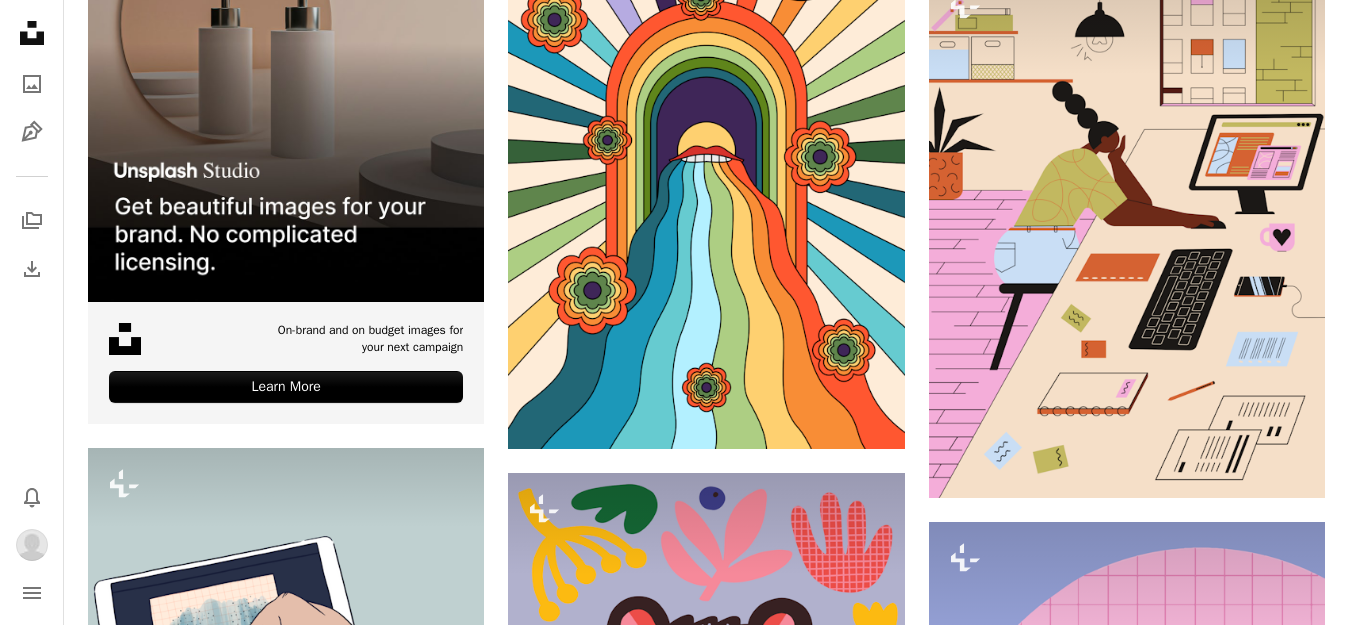 scroll, scrollTop: 5542, scrollLeft: 0, axis: vertical 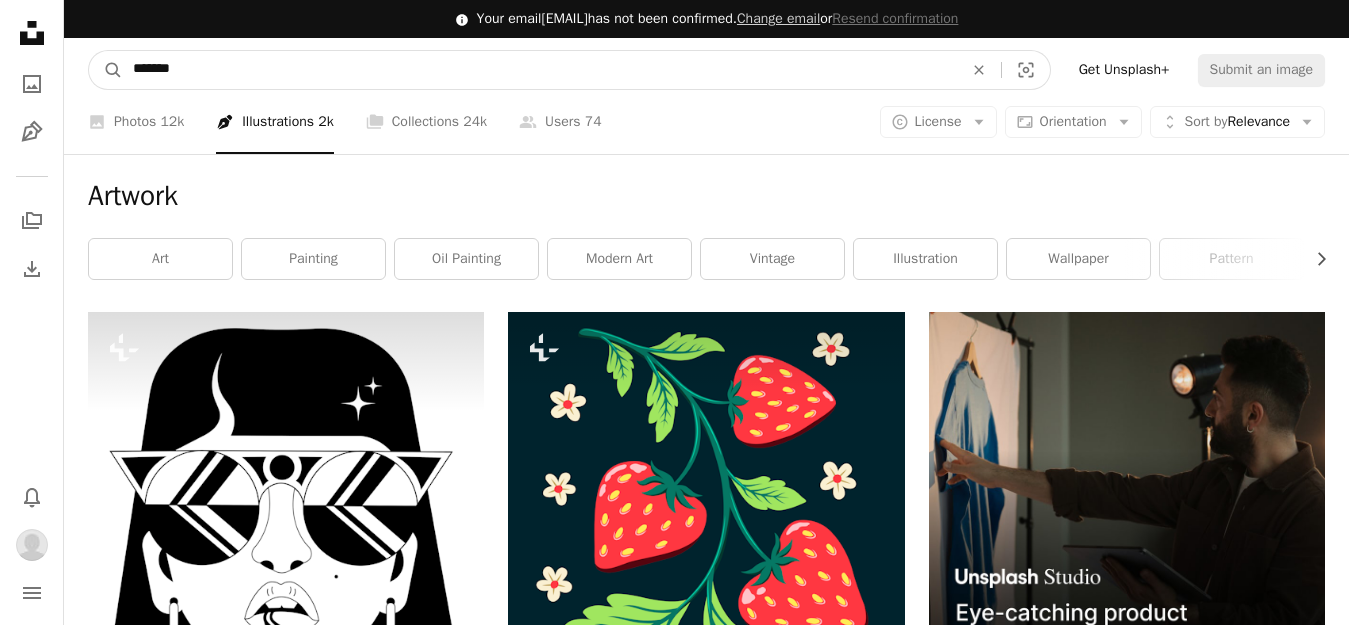 click on "*******" at bounding box center (540, 70) 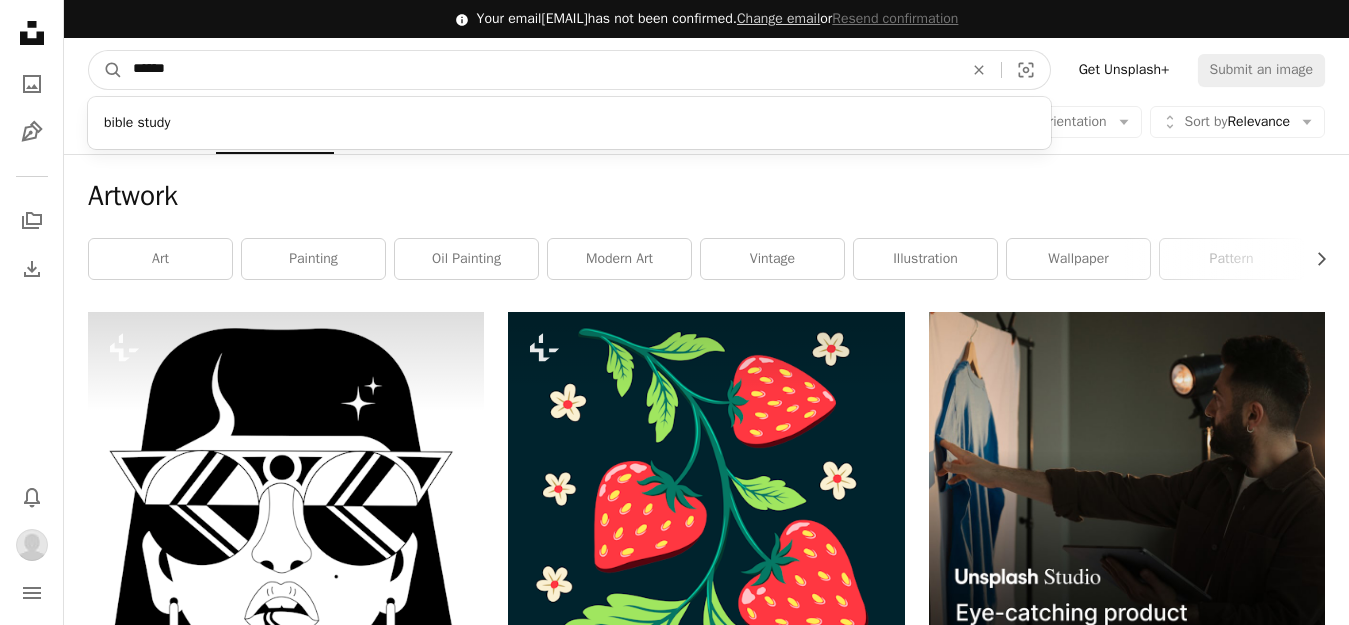 type on "*****" 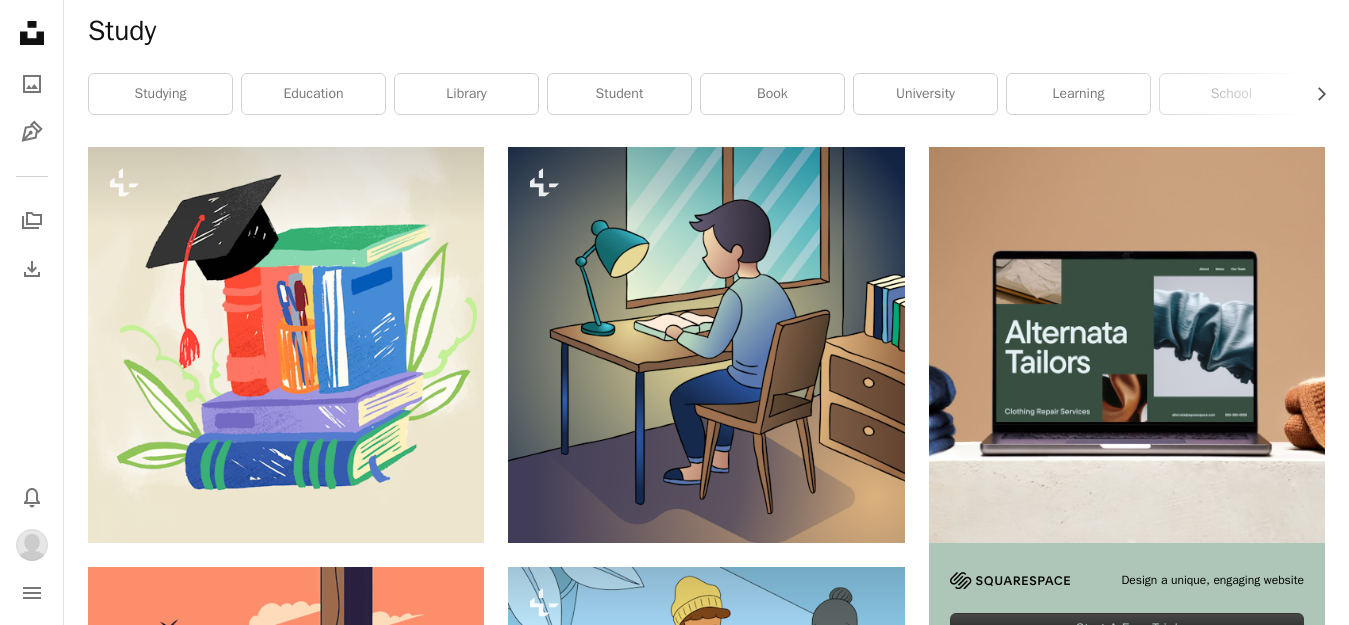 scroll, scrollTop: 0, scrollLeft: 0, axis: both 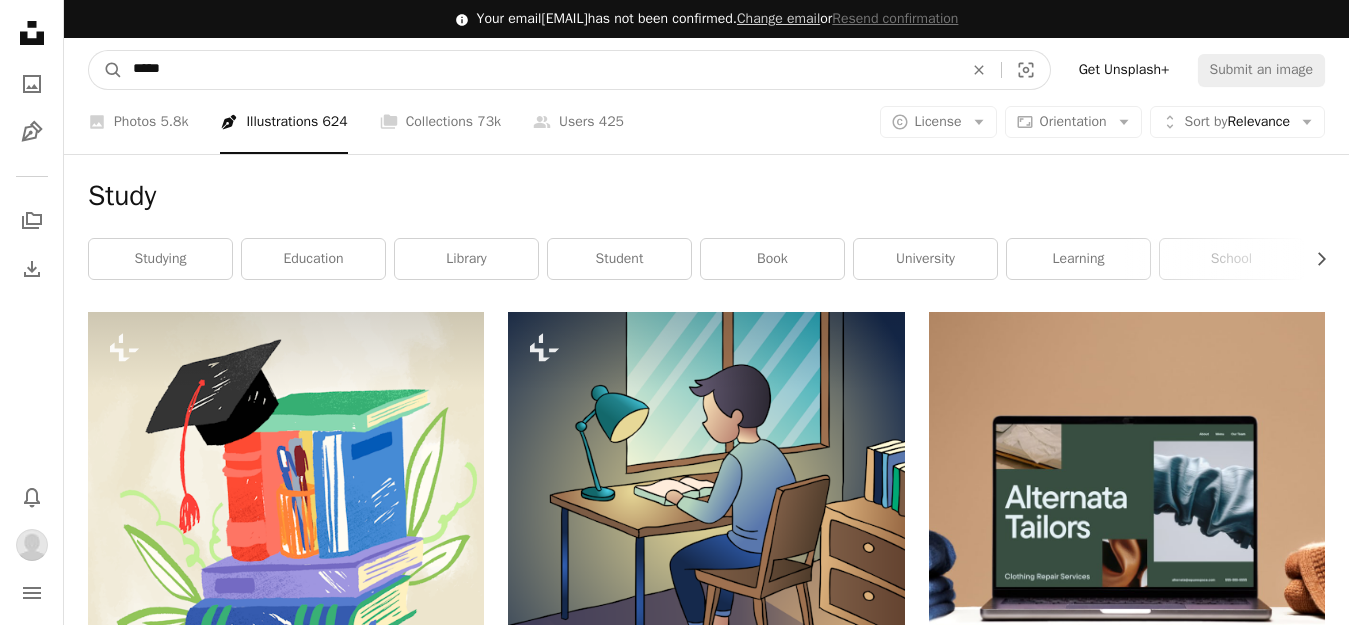 click on "*****" at bounding box center (540, 70) 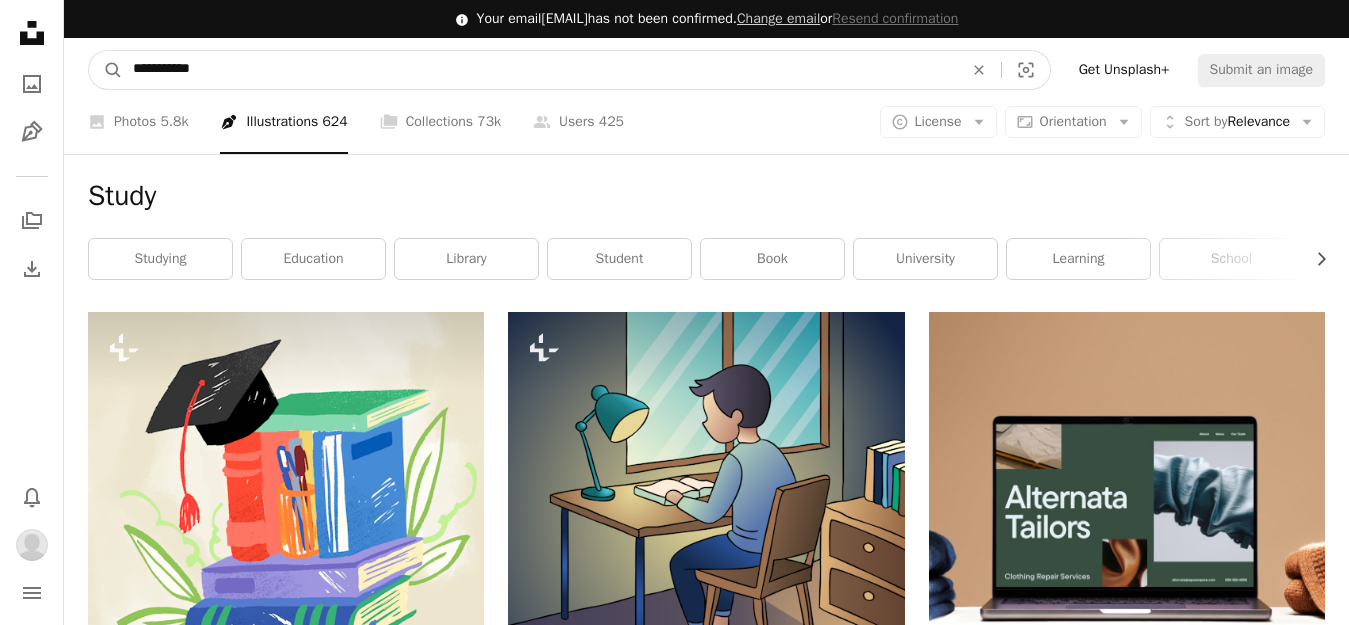 type on "**********" 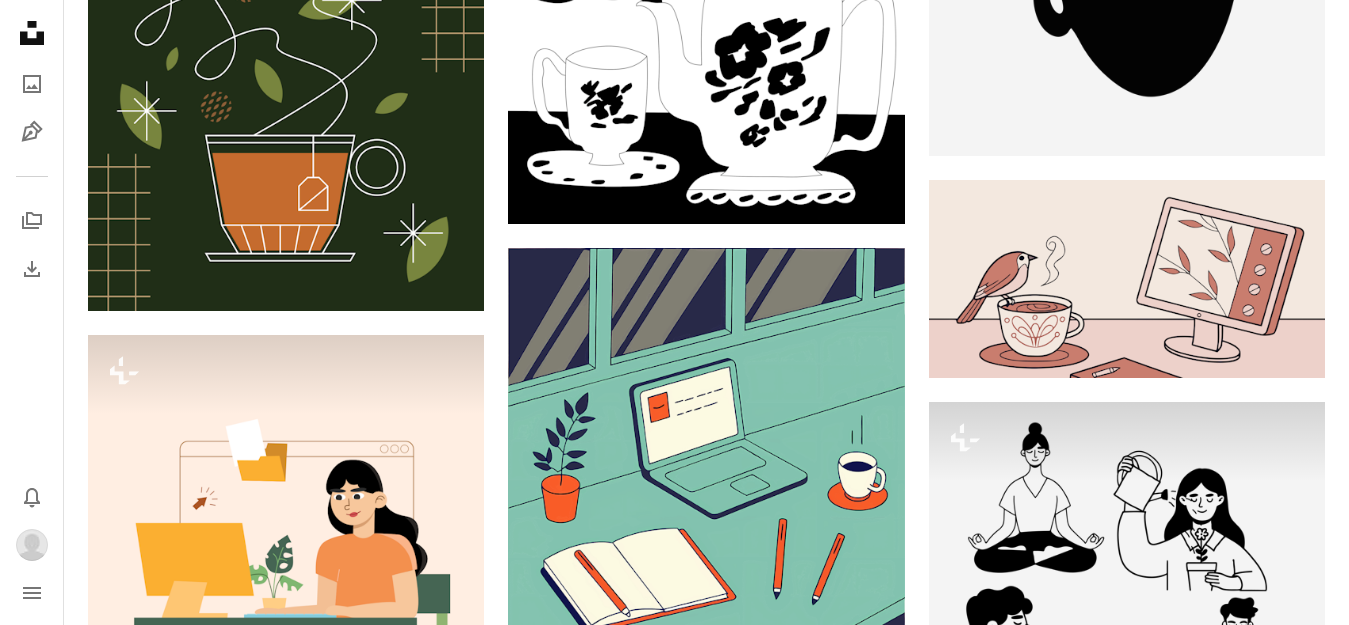 scroll, scrollTop: 3798, scrollLeft: 0, axis: vertical 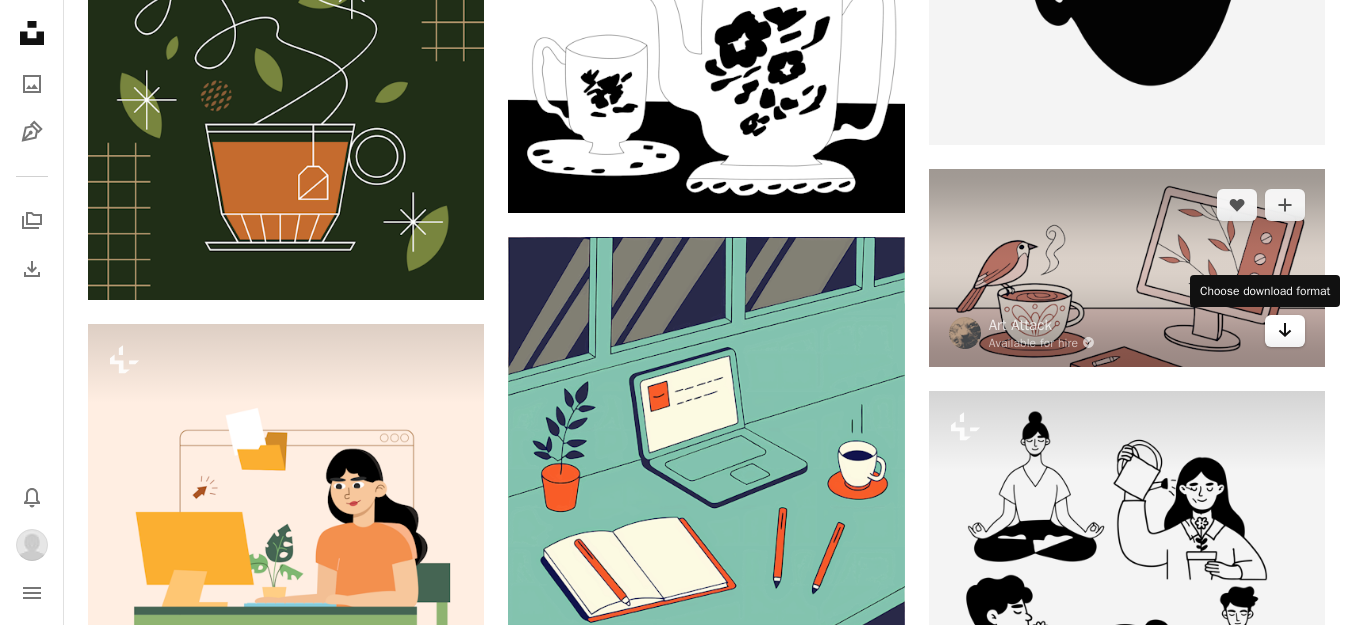 click on "Arrow pointing down" 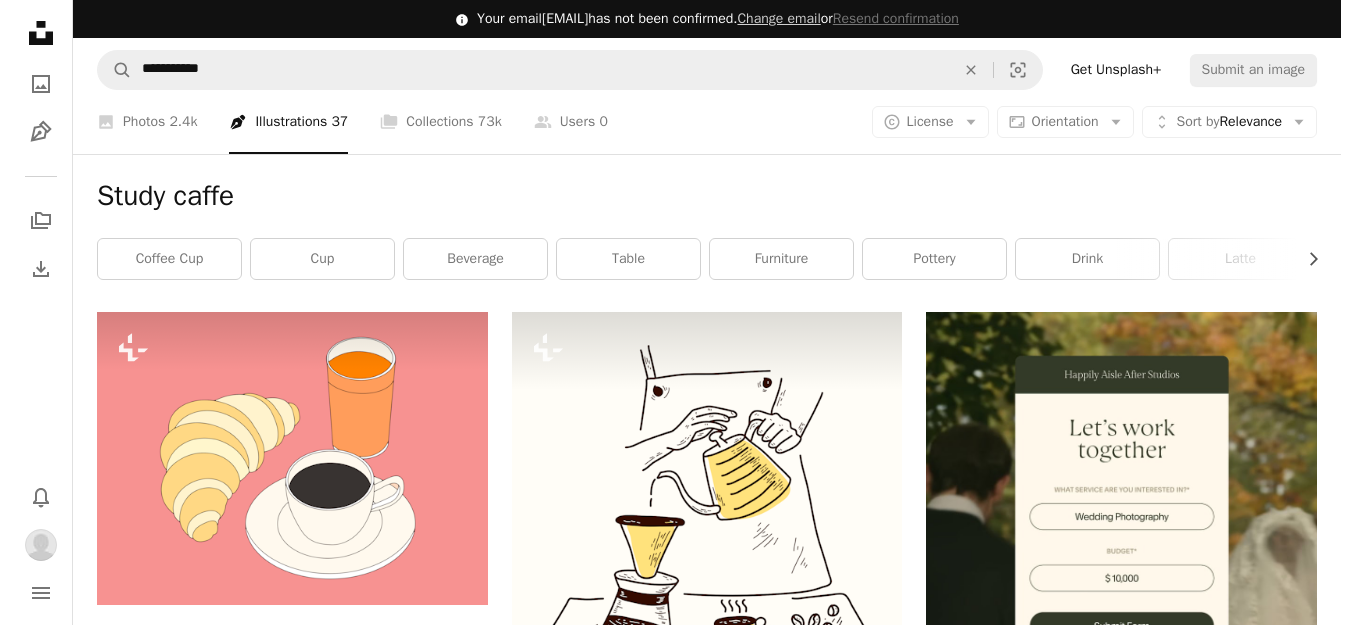 scroll, scrollTop: 0, scrollLeft: 0, axis: both 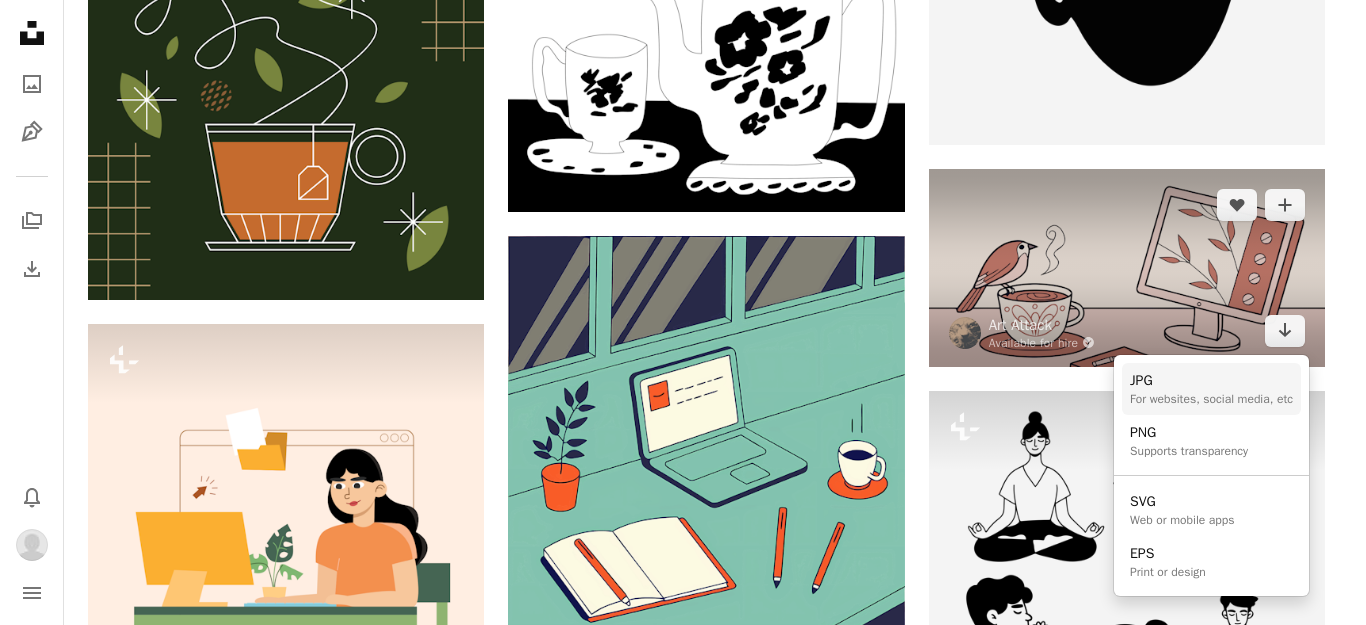 click on "For websites, social media, etc" at bounding box center [1211, 399] 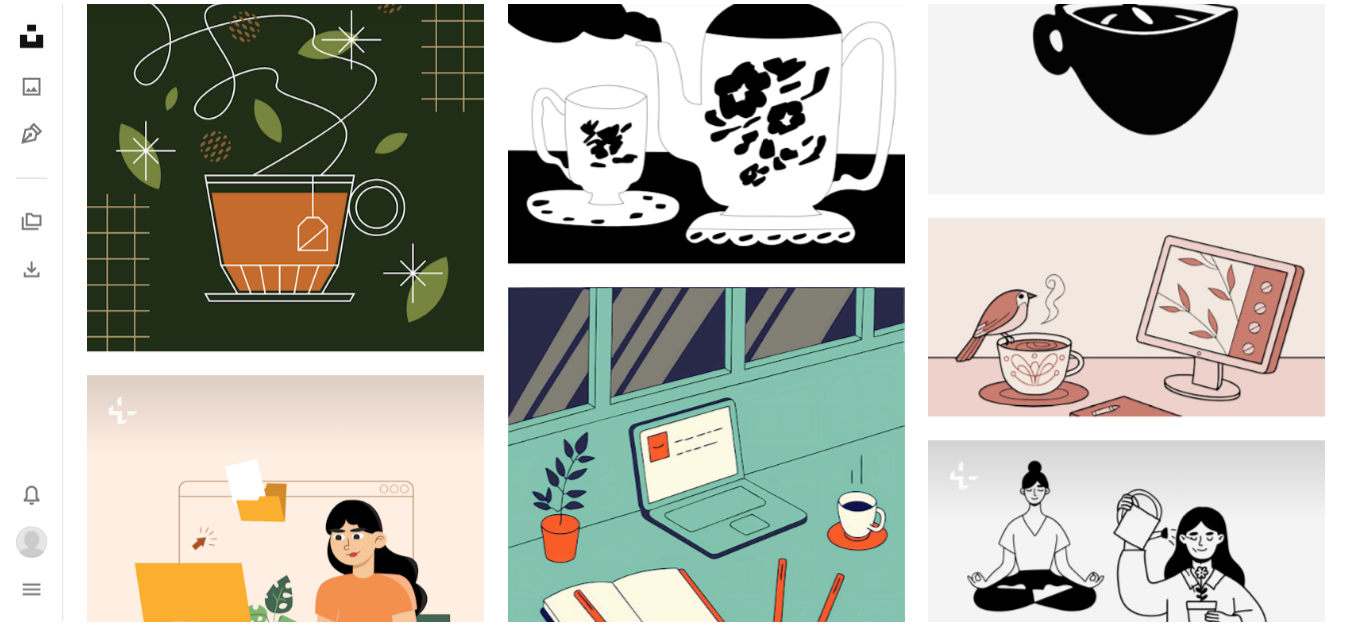 scroll, scrollTop: 3798, scrollLeft: 0, axis: vertical 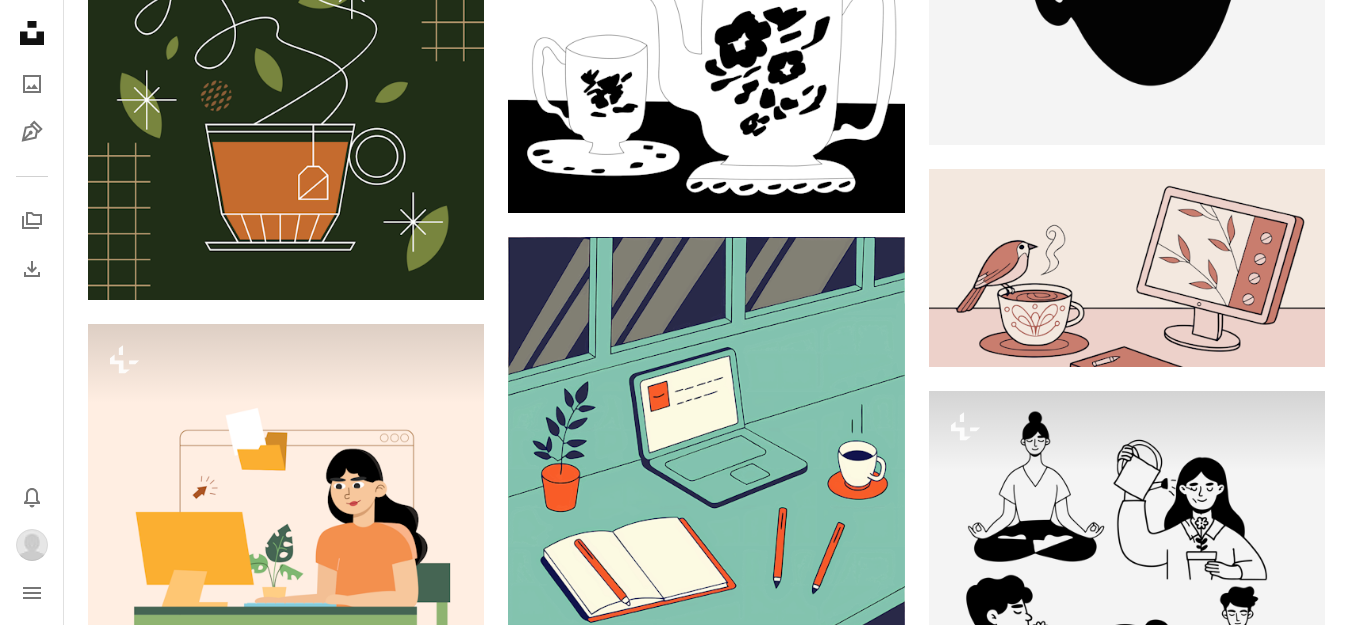 click on "A lock   Download" at bounding box center (834, -1005) 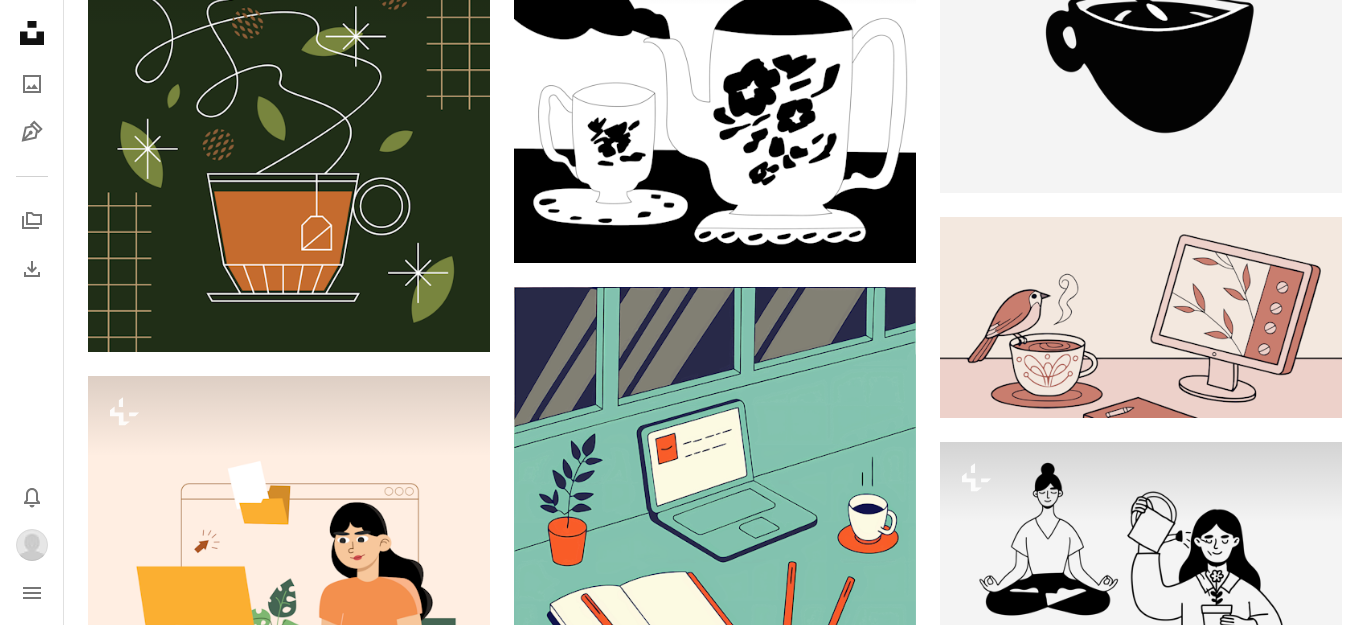 click on "An X shape Premium, ready to use images. Get unlimited access. A plus sign Members-only content added monthly A plus sign Unlimited royalty-free downloads A plus sign Illustrations  New A plus sign Enhanced legal protections yearly 66%  off monthly $12   $4 USD per month * Get  Unsplash+ * When paid annually, billed upfront  $48 Taxes where applicable. Renews automatically. Cancel anytime." at bounding box center (683, 3061) 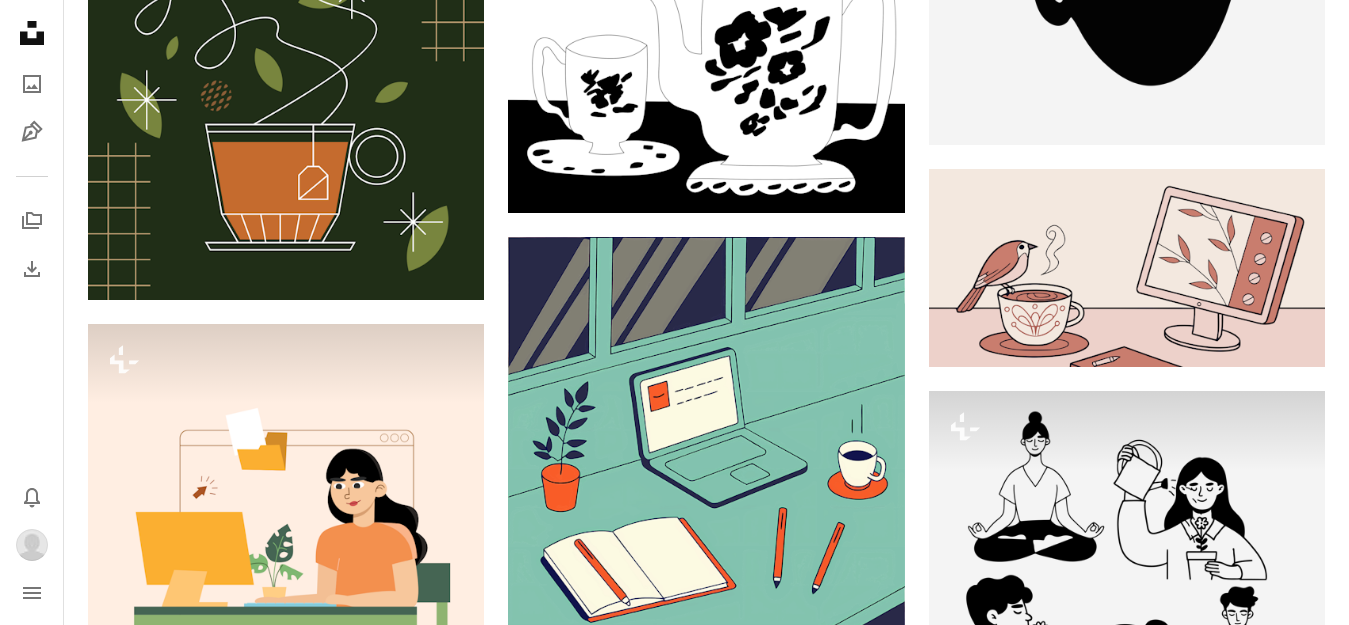 scroll, scrollTop: 3, scrollLeft: 0, axis: vertical 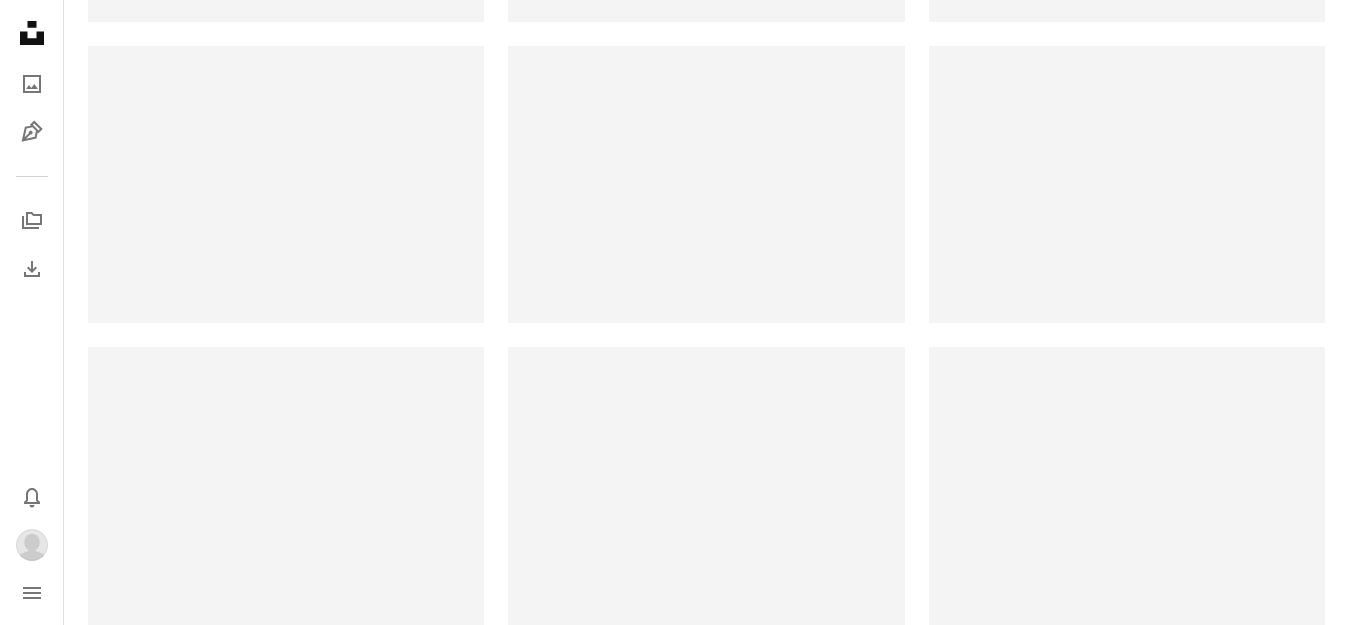 click on "******" at bounding box center (540, -1402) 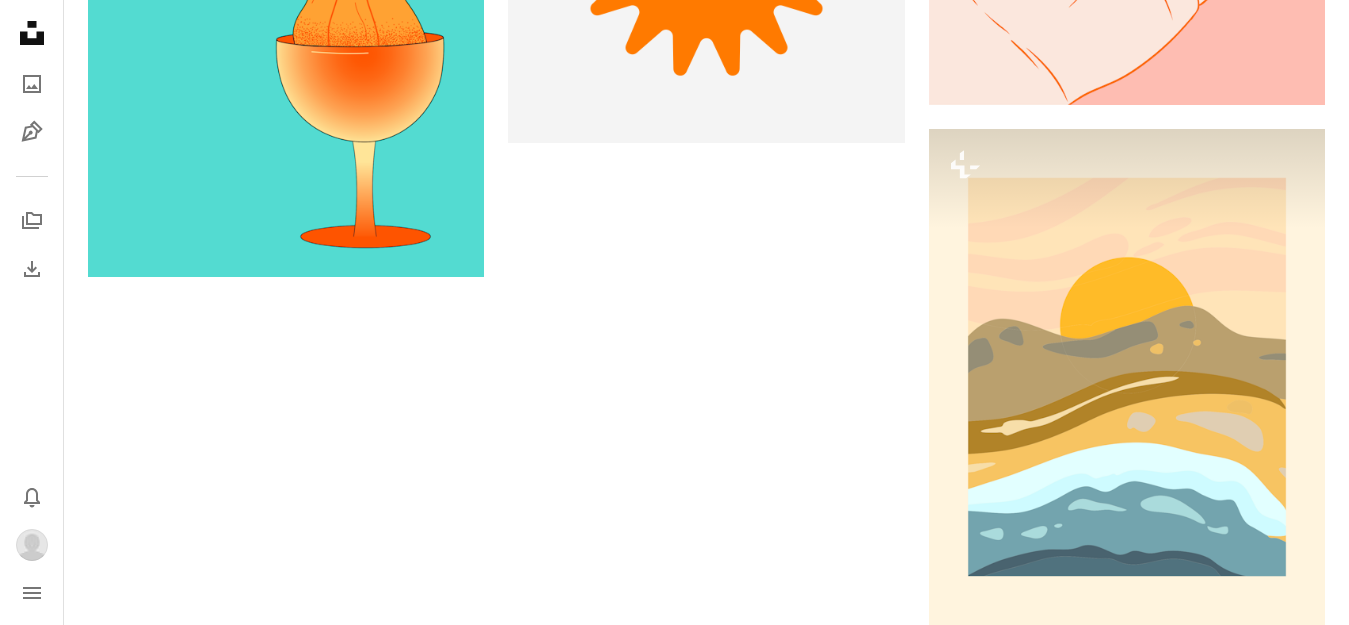 type on "******" 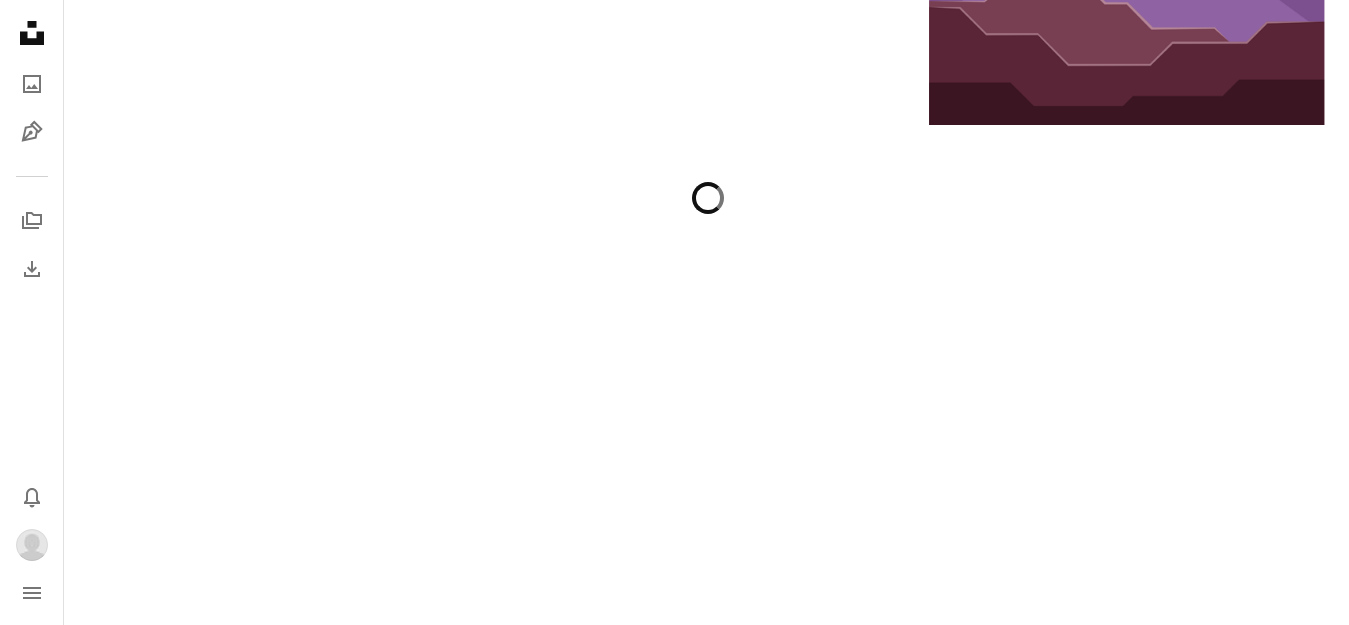 scroll, scrollTop: 1974, scrollLeft: 0, axis: vertical 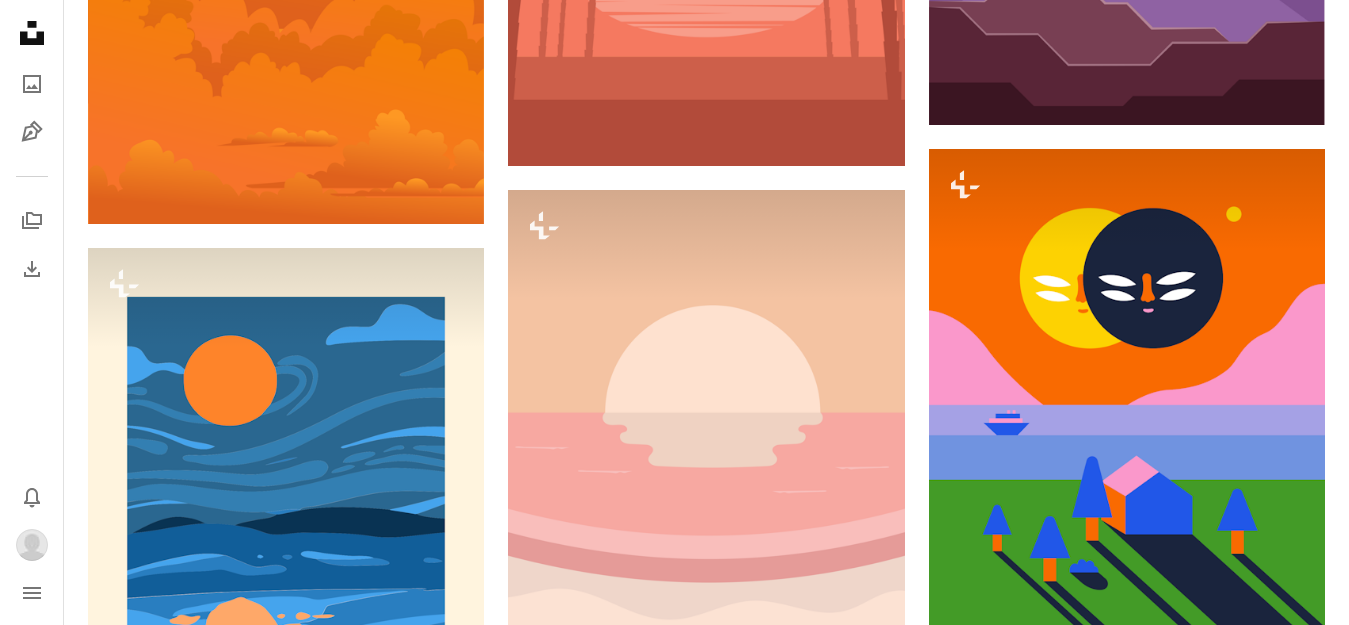 click on "A photo Photos   125k" at bounding box center [140, -3676] 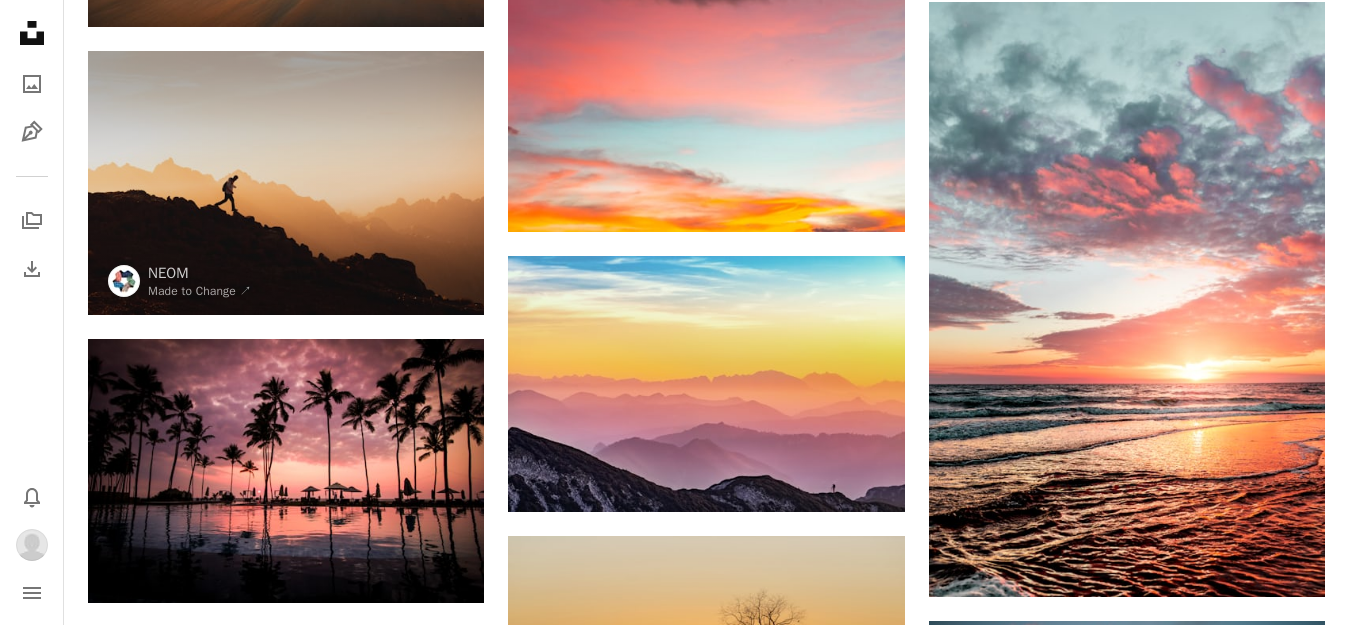 scroll, scrollTop: 604, scrollLeft: 0, axis: vertical 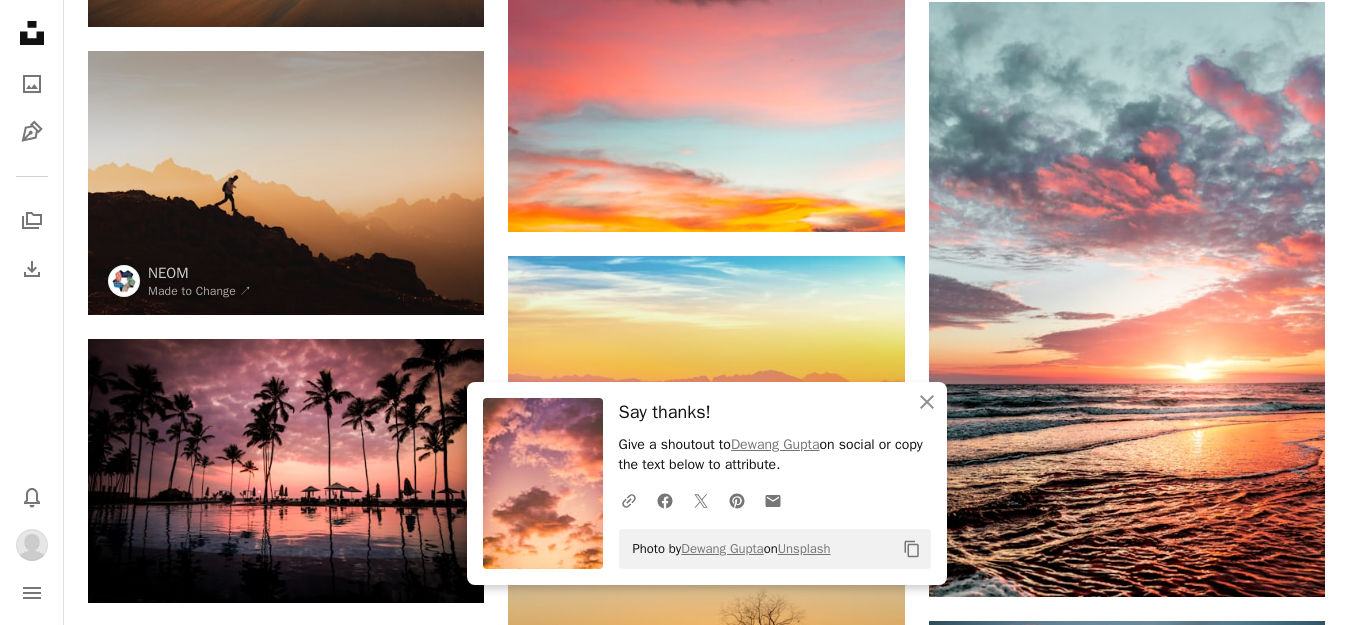 click on "******" at bounding box center (540, -3728) 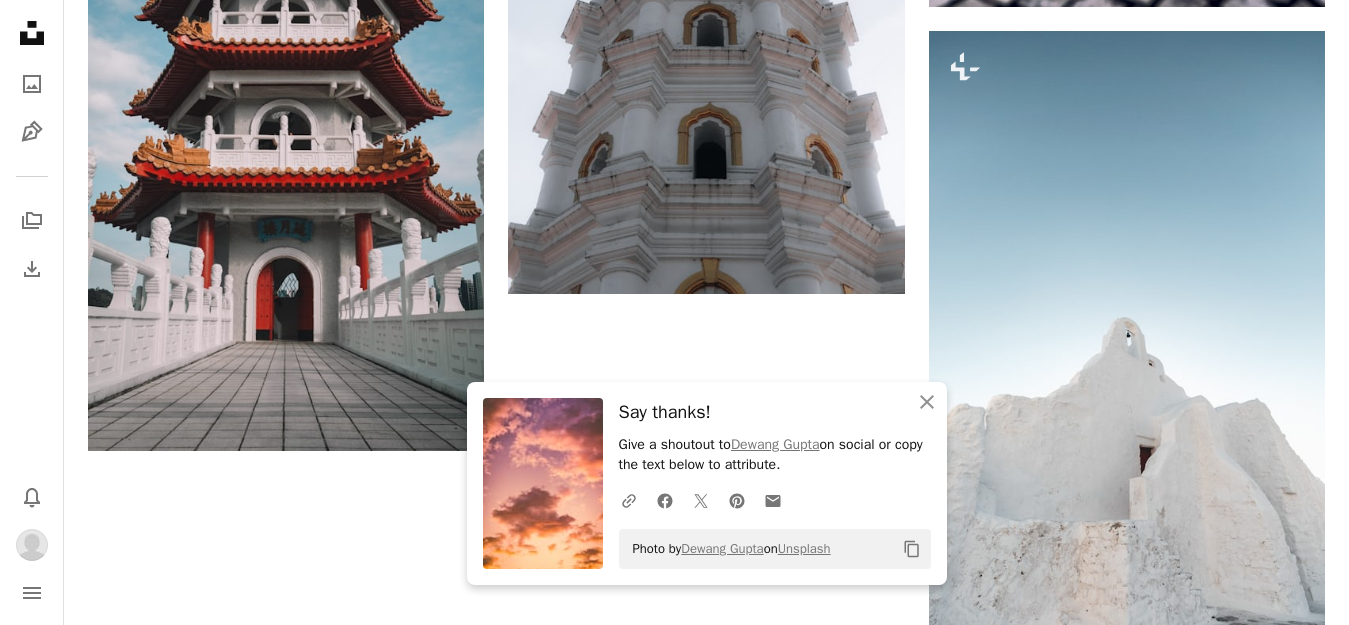 scroll, scrollTop: 0, scrollLeft: 0, axis: both 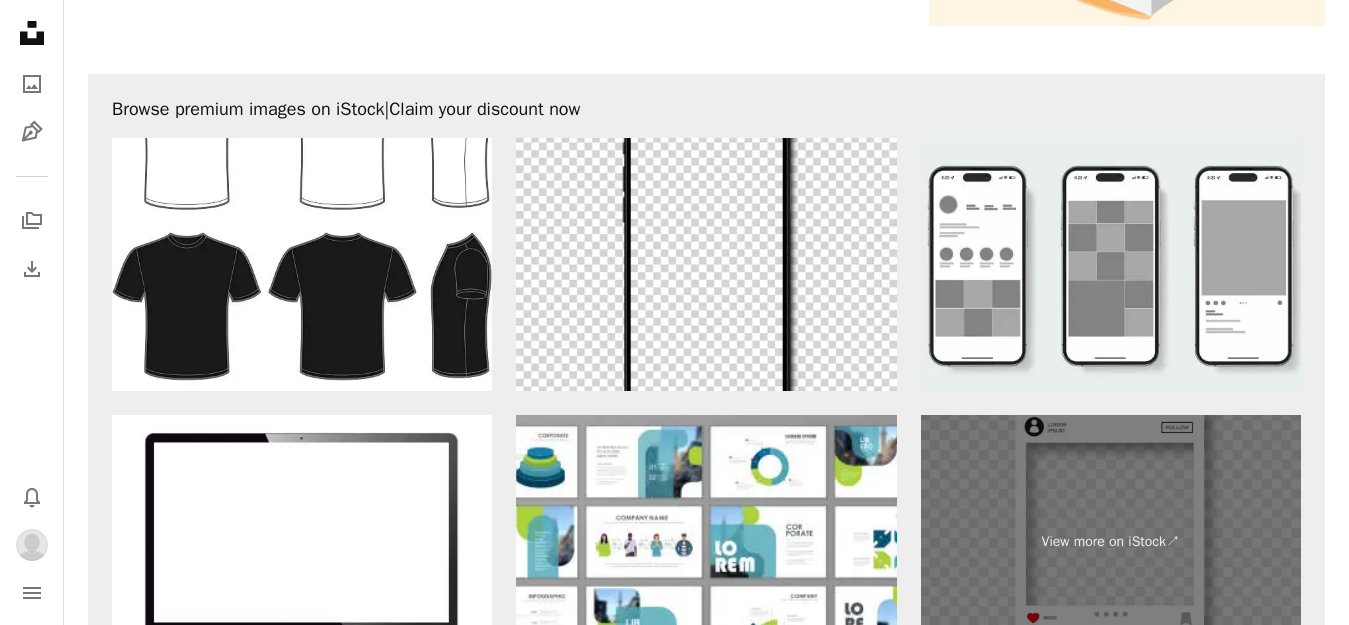 click at bounding box center (1127, -2325) 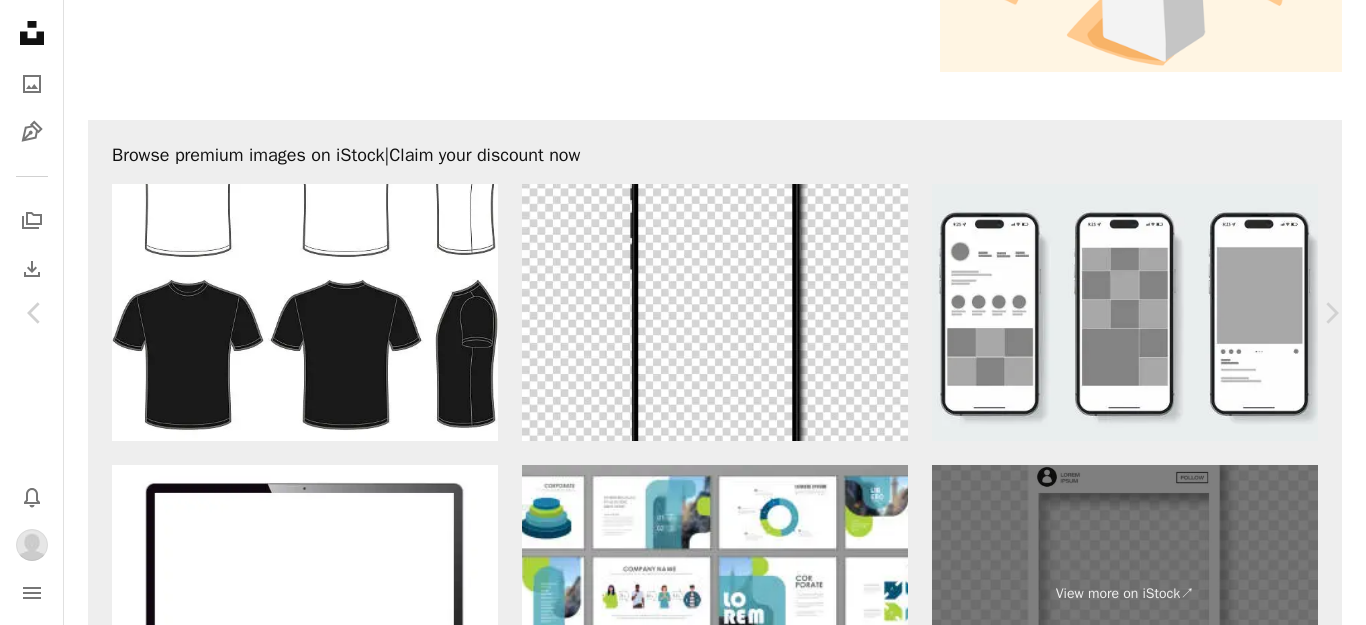 type 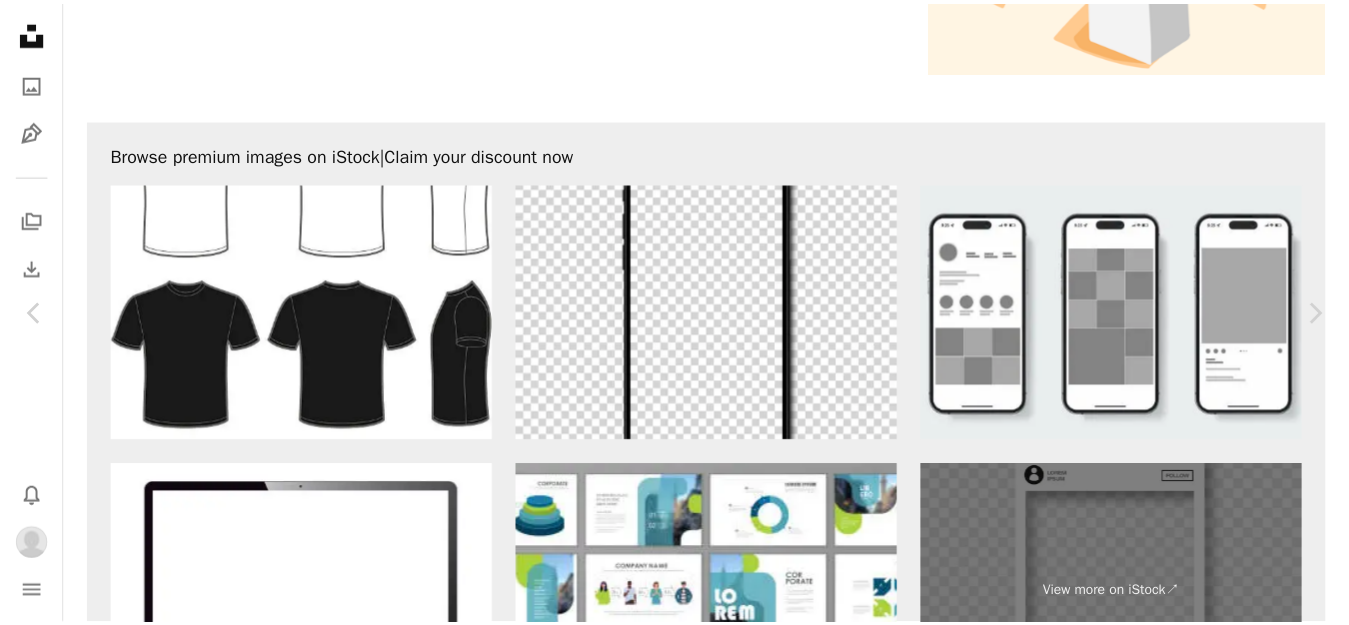 scroll, scrollTop: 2760, scrollLeft: 0, axis: vertical 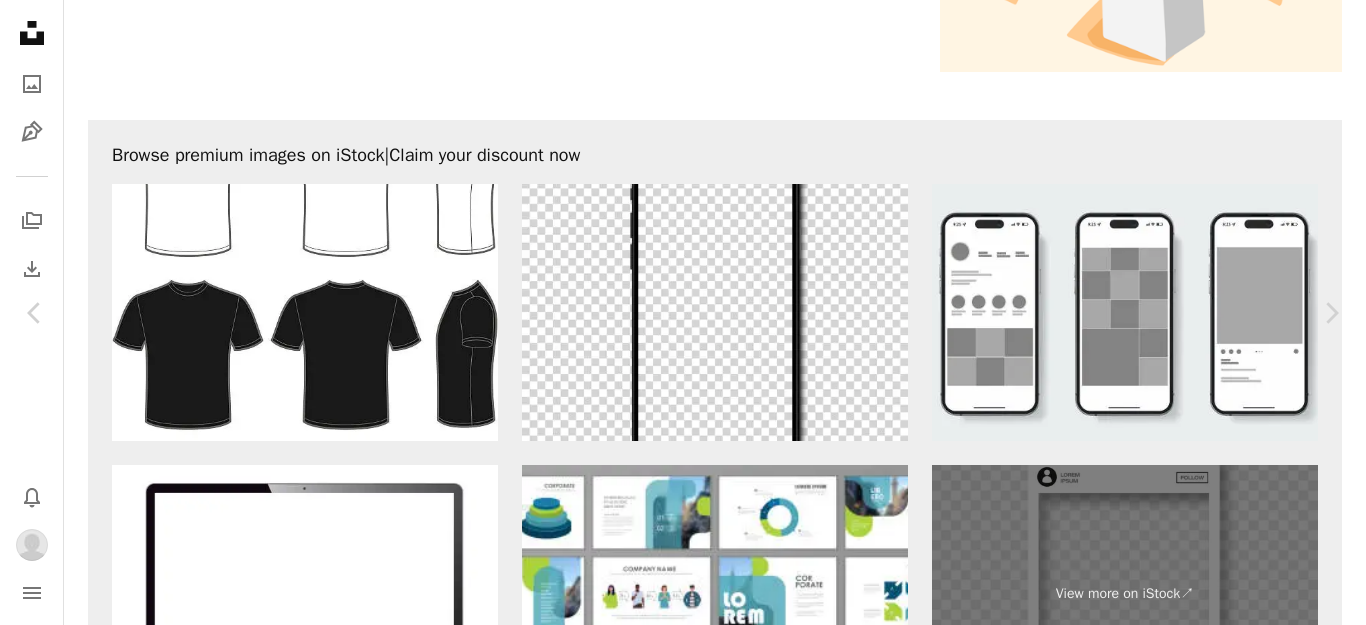 click on "An X shape Chevron left Chevron right Getty Images For  Unsplash+ A heart A plus sign Edit image   Plus sign for Unsplash+ A lock   Download Zoom in Featured in Illustrations A forward-right arrow Share More Actions Calendar outlined Published on  July 11, 2023 Safety Licensed under the  Unsplash+ License art logo illustration fantasy romance vector backgrounds astronomy symbol sketch witch shape black color line art alchemy retro style femininity voodoo web banner cut out From this series Chevron right Plus sign for Unsplash+ Plus sign for Unsplash+ Plus sign for Unsplash+ Plus sign for Unsplash+ Plus sign for Unsplash+ Plus sign for Unsplash+ Plus sign for Unsplash+ Plus sign for Unsplash+ Plus sign for Unsplash+ Related images Plus sign for Unsplash+ A heart A plus sign Getty Images For  Unsplash+ A lock   Download Plus sign for Unsplash+ A heart A plus sign Getty Images For  Unsplash+ A lock   Download Plus sign for Unsplash+ A heart A plus sign Getillustrations For  Unsplash+ A lock   Download Plus sign for Unsplash+ A heart" at bounding box center (683, 1433) 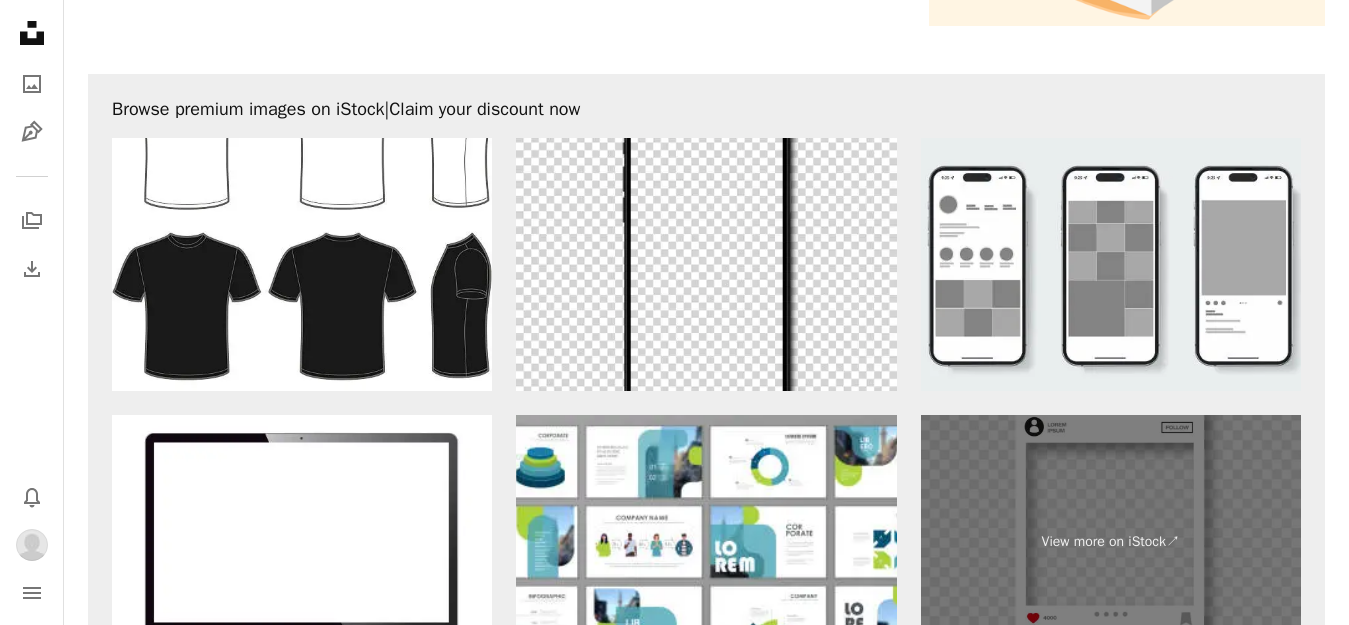 scroll, scrollTop: 0, scrollLeft: 0, axis: both 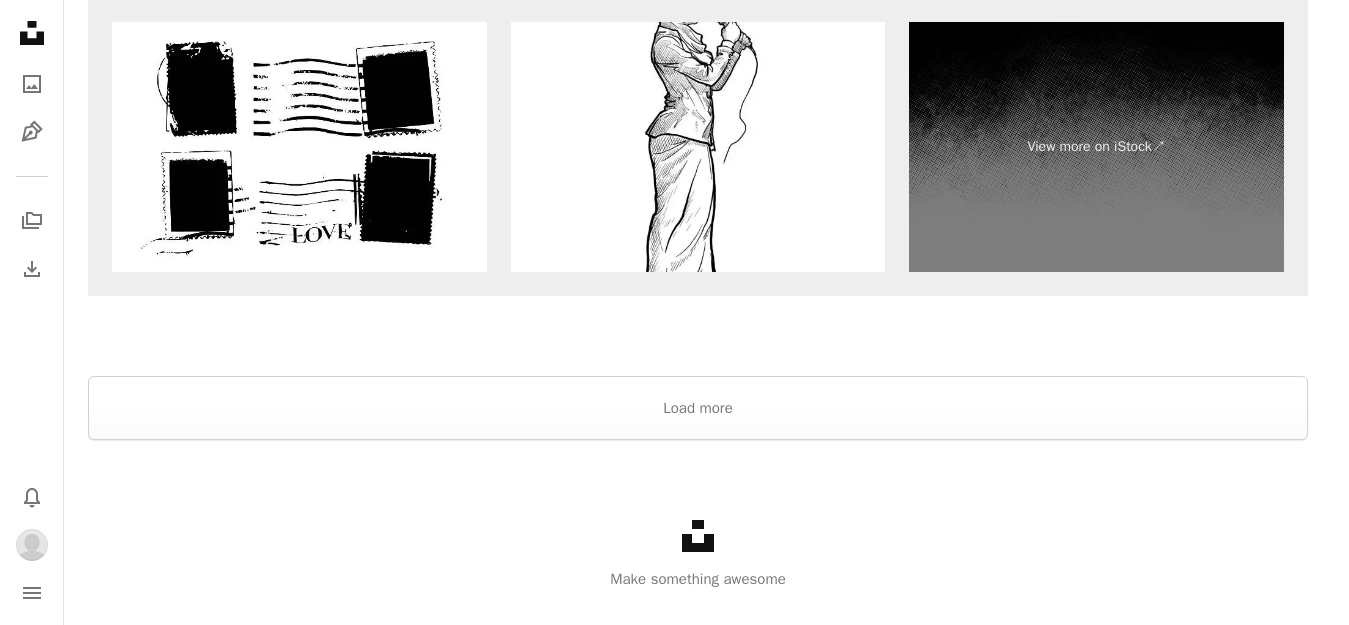 click on "Sort by" at bounding box center [1189, -3677] 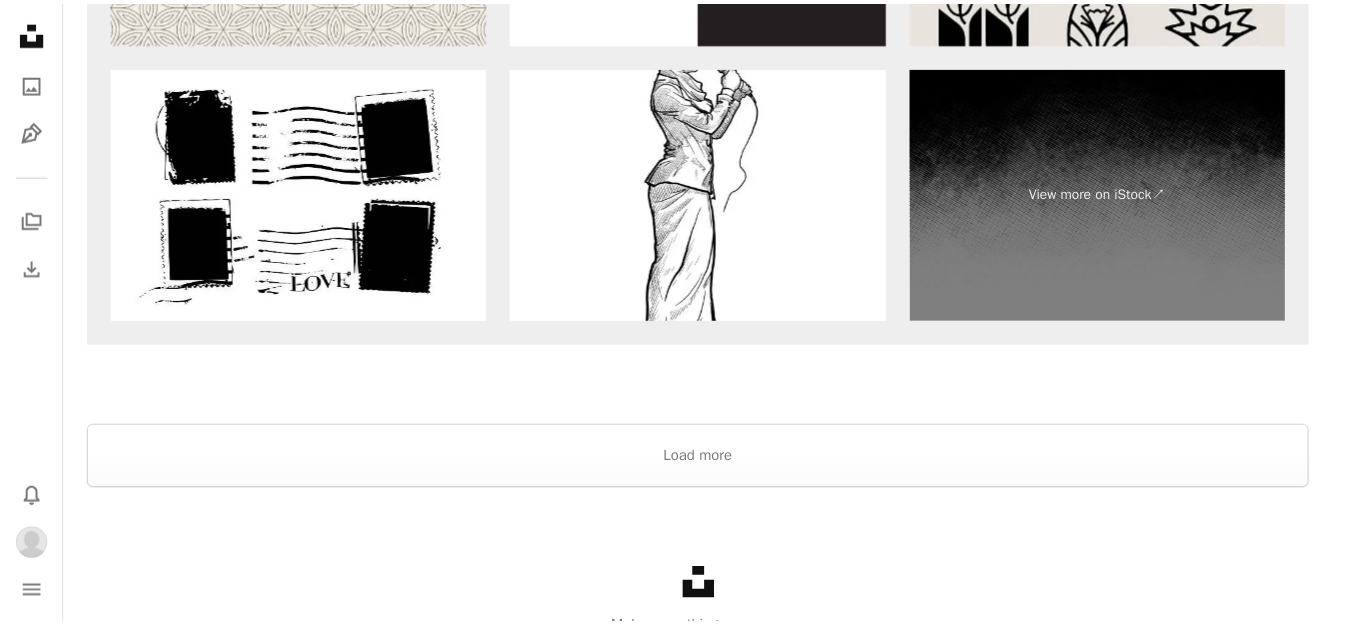 scroll, scrollTop: 0, scrollLeft: 0, axis: both 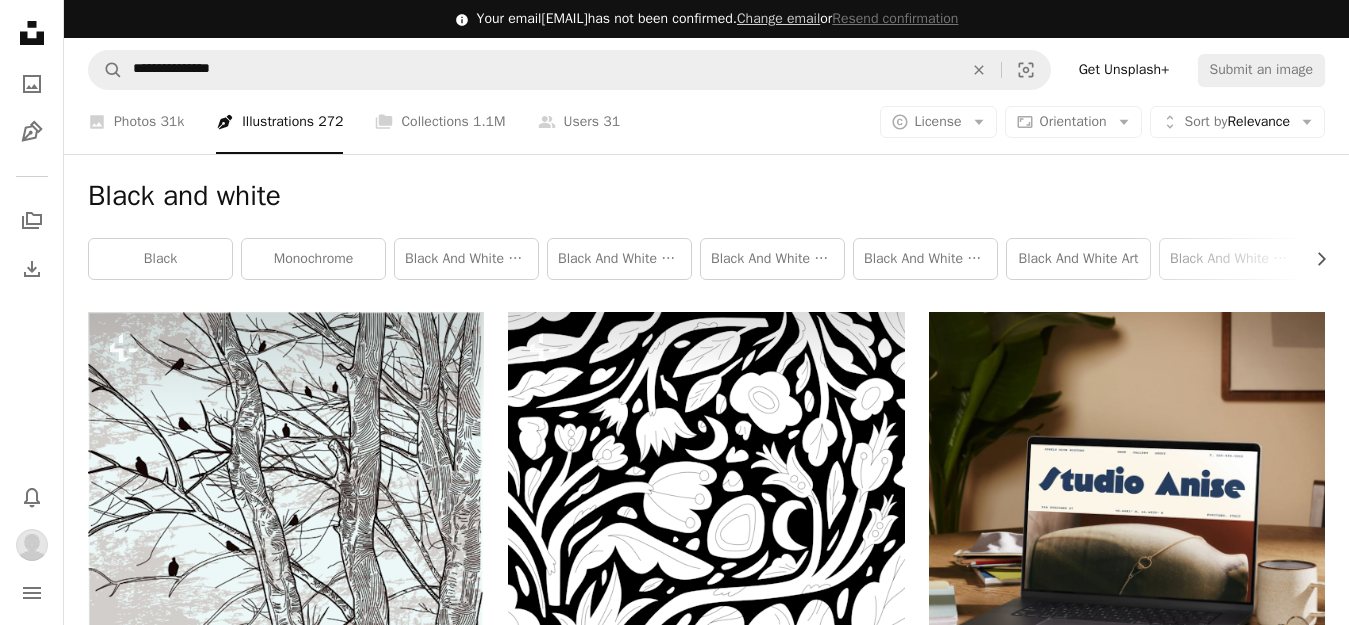click on "**********" at bounding box center (674, 2259) 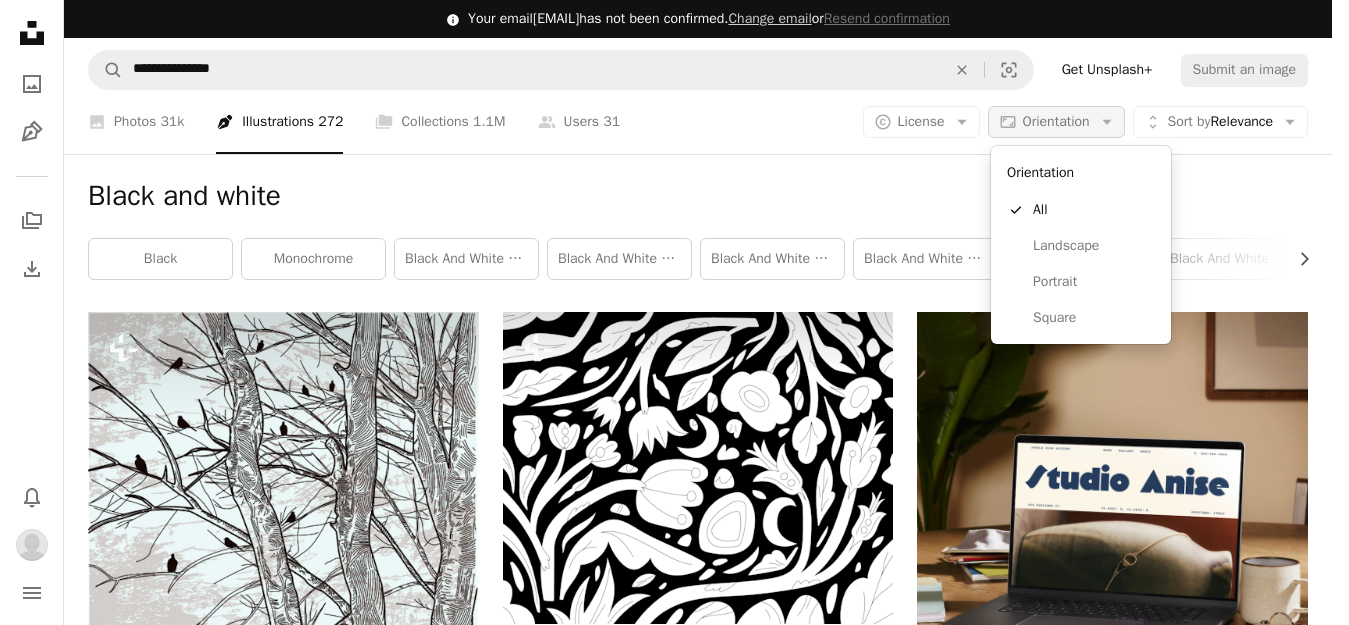 click on "Orientation" at bounding box center (1056, 121) 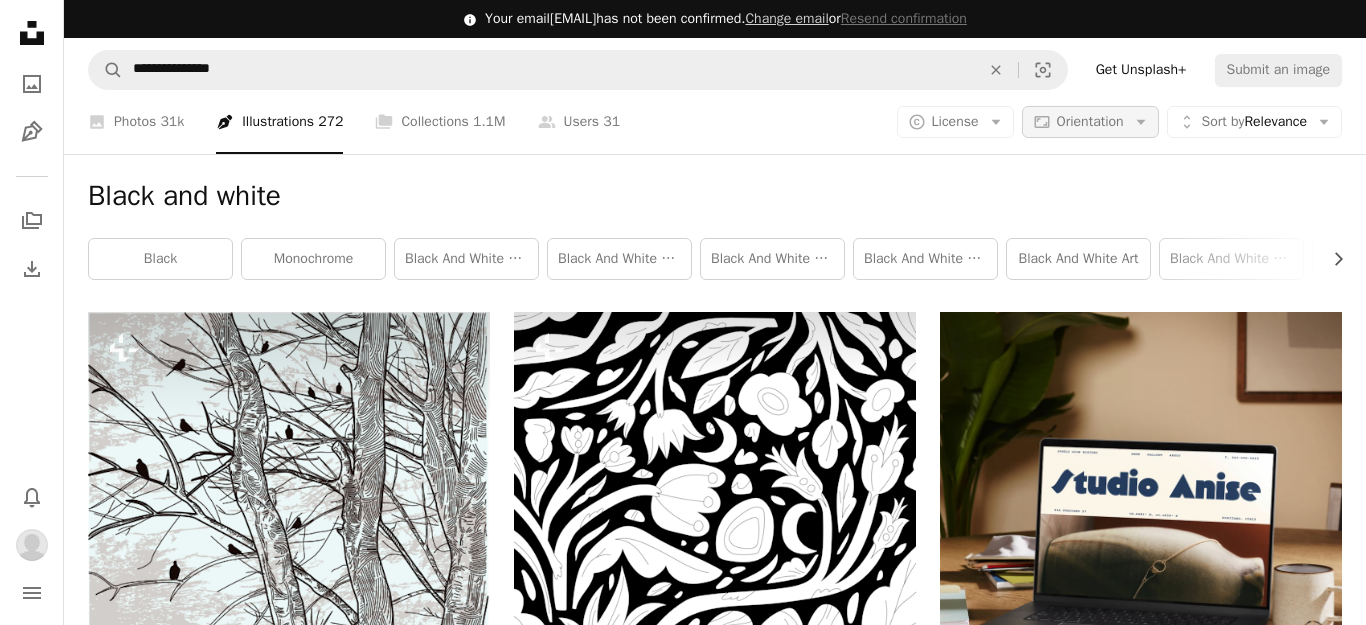 click on "Orientation" at bounding box center [1090, 121] 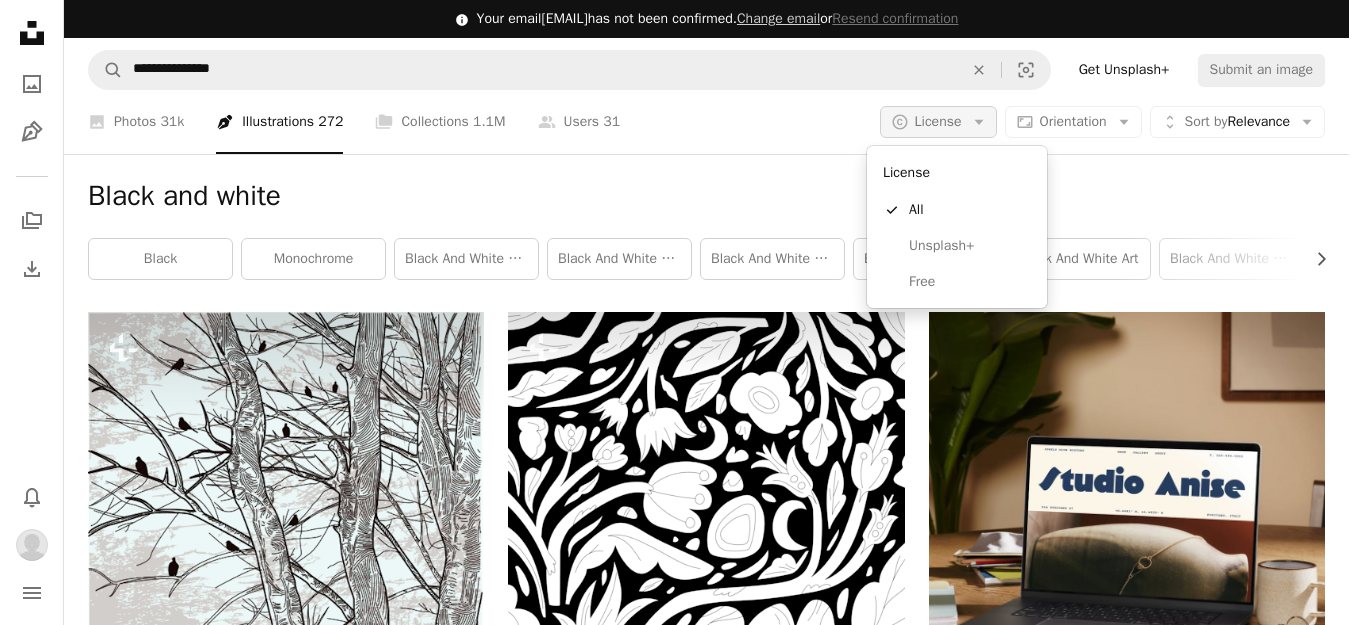 click on "Arrow down" 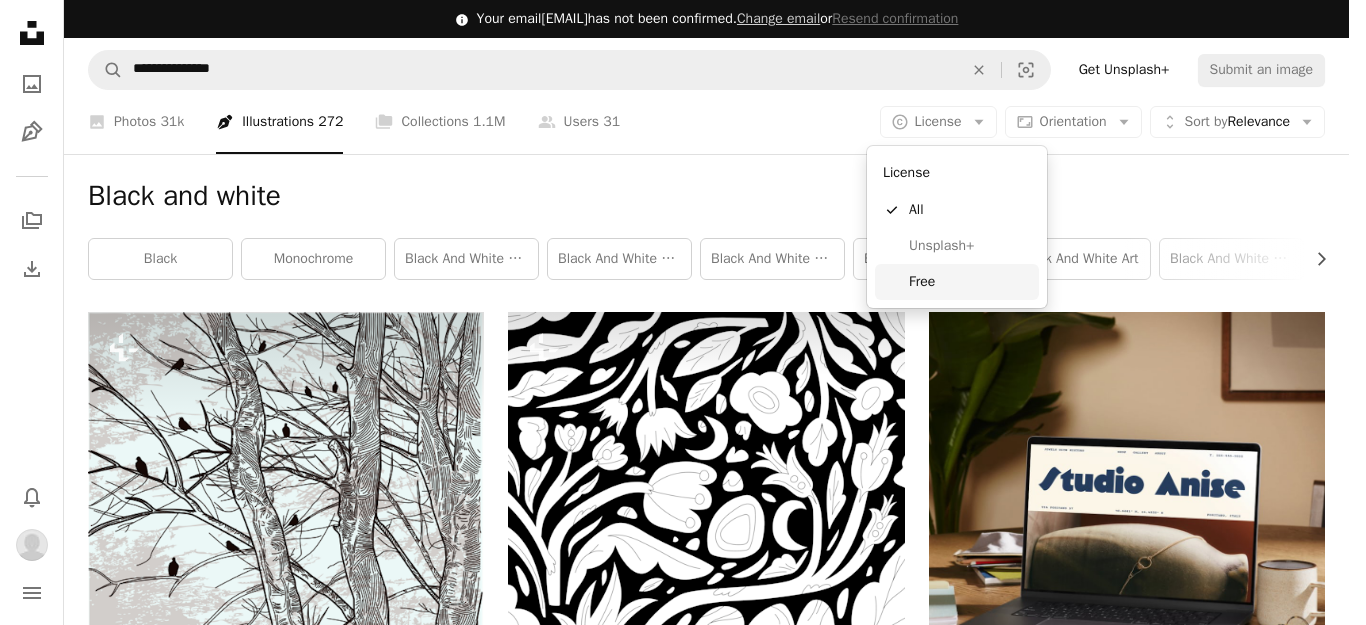 click on "Free" at bounding box center [970, 282] 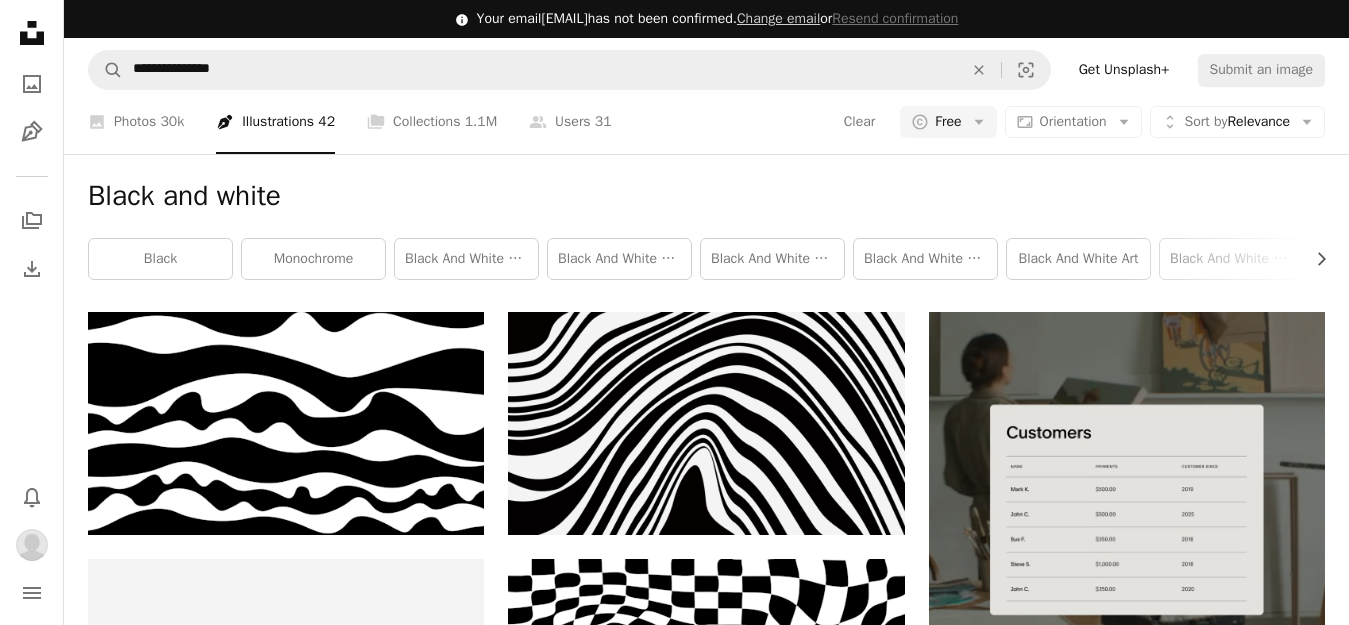 scroll, scrollTop: 0, scrollLeft: 0, axis: both 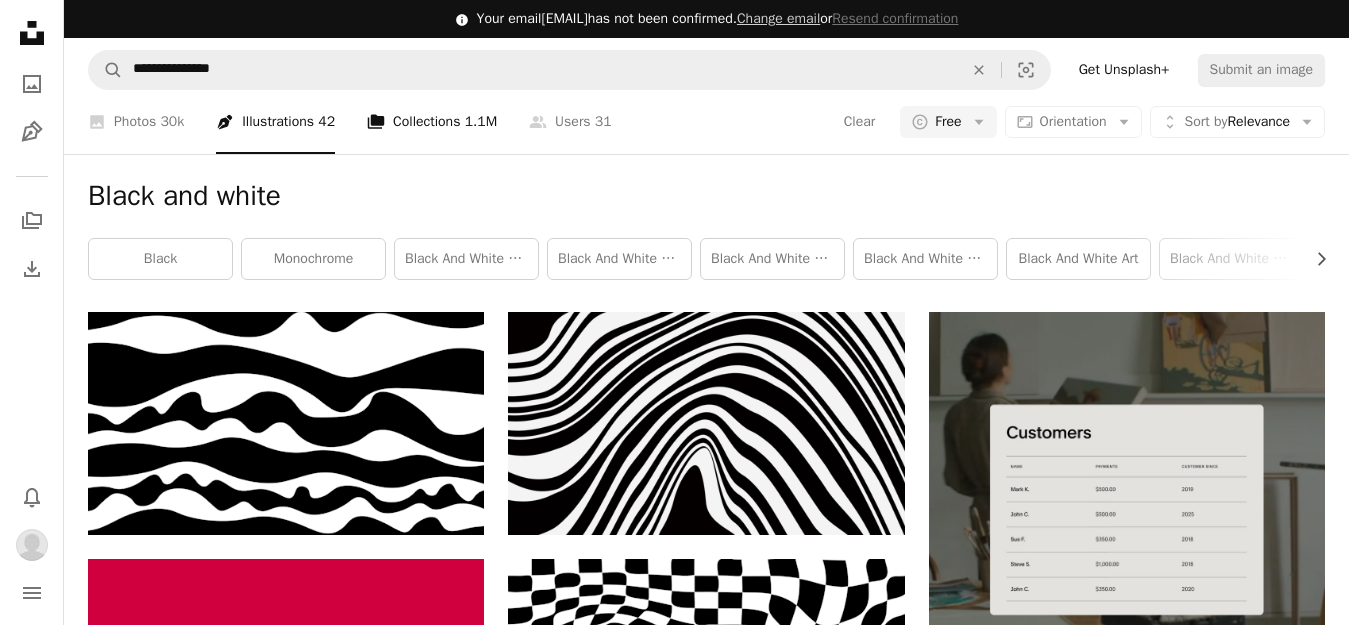 click on "A stack of folders Collections   1.1M" at bounding box center (432, 122) 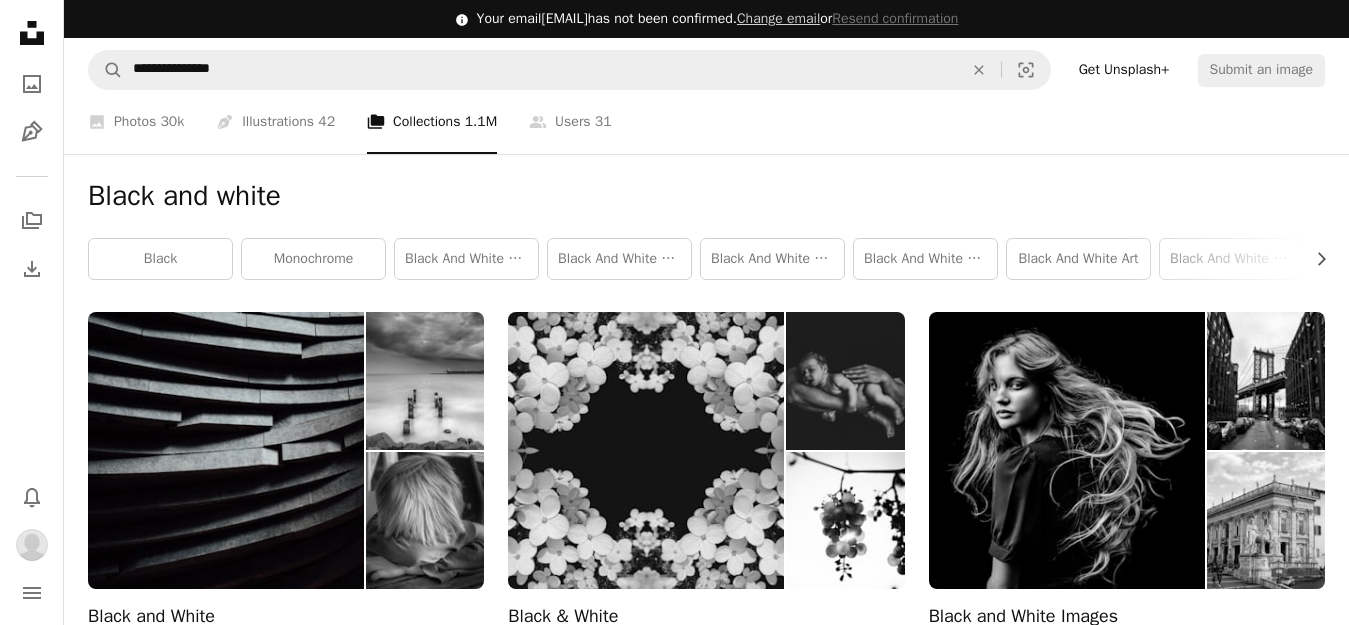 scroll, scrollTop: 0, scrollLeft: 0, axis: both 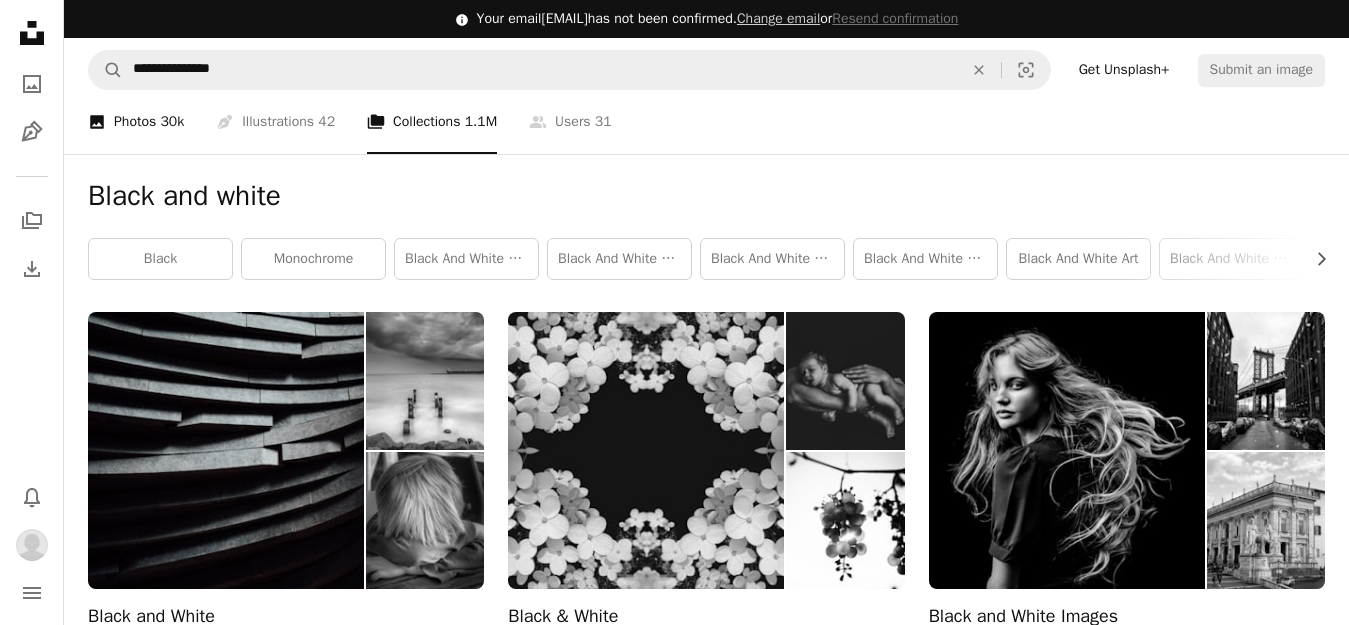 click on "A photo Photos   30k" at bounding box center (136, 122) 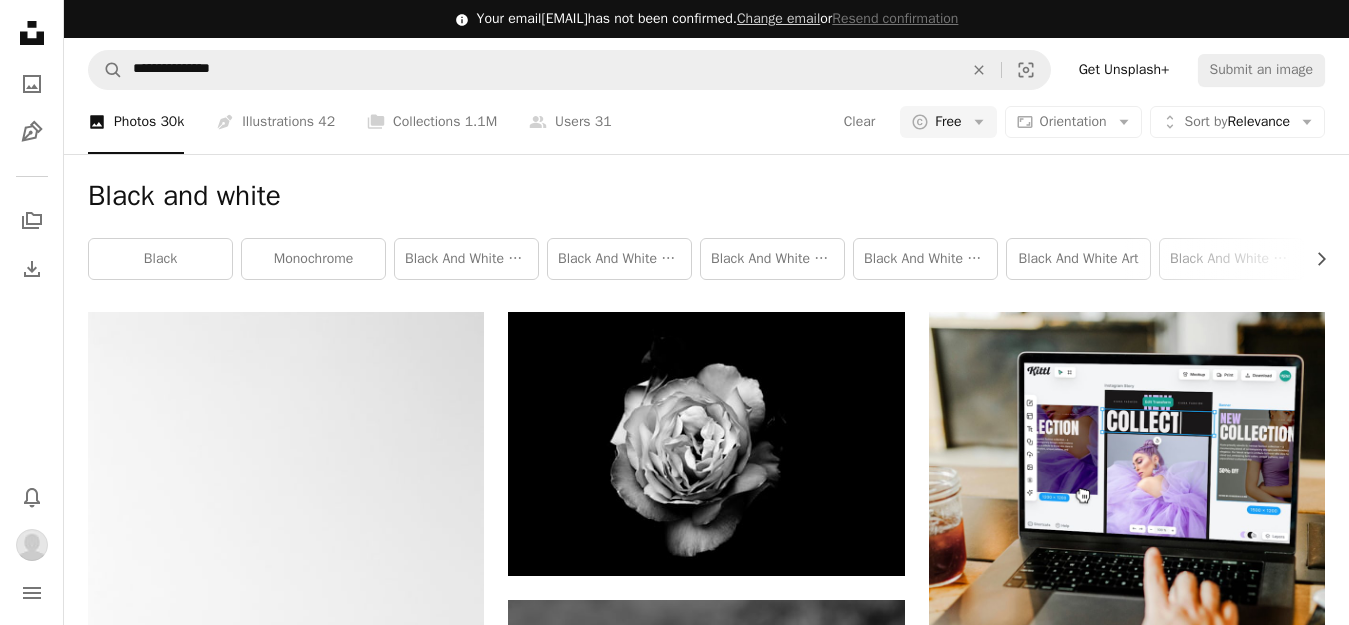 scroll, scrollTop: 0, scrollLeft: 0, axis: both 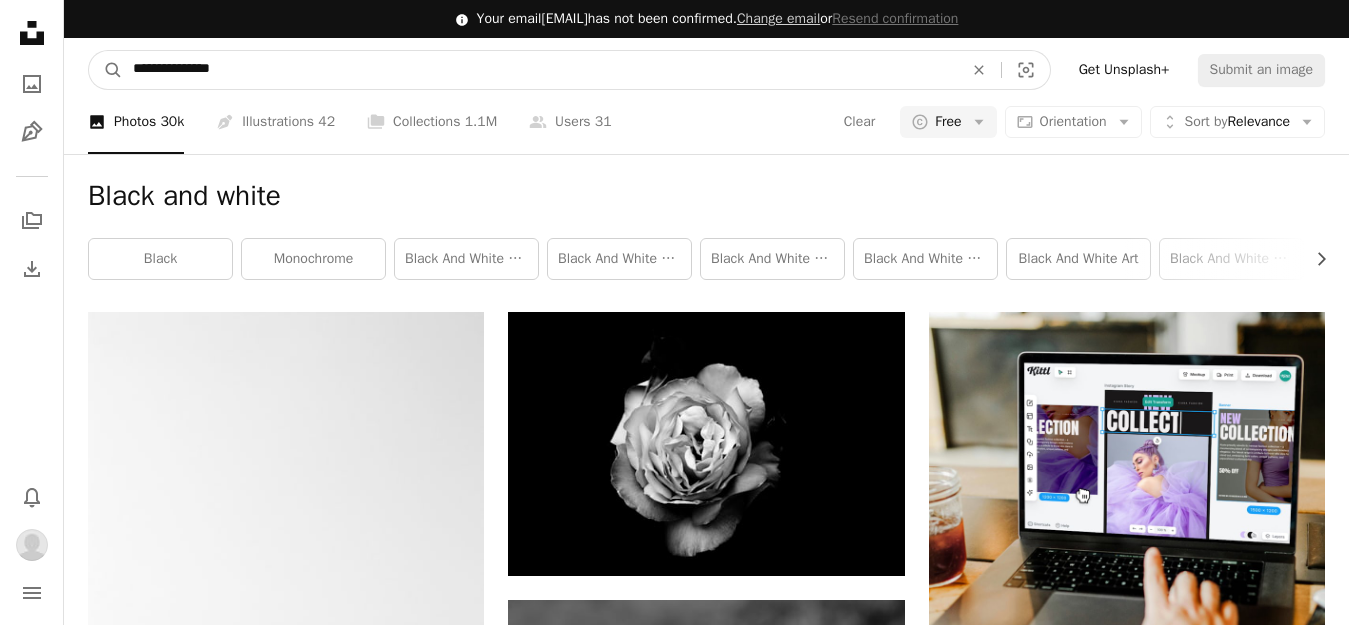 click on "**********" at bounding box center (540, 70) 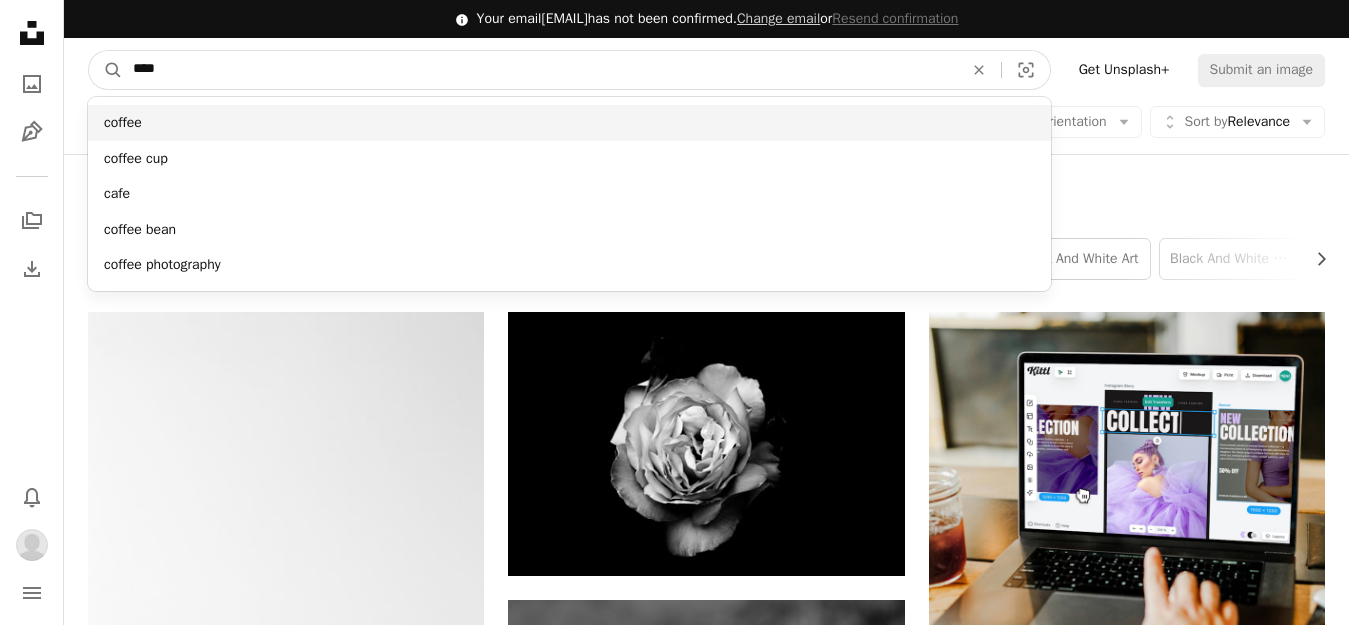type on "****" 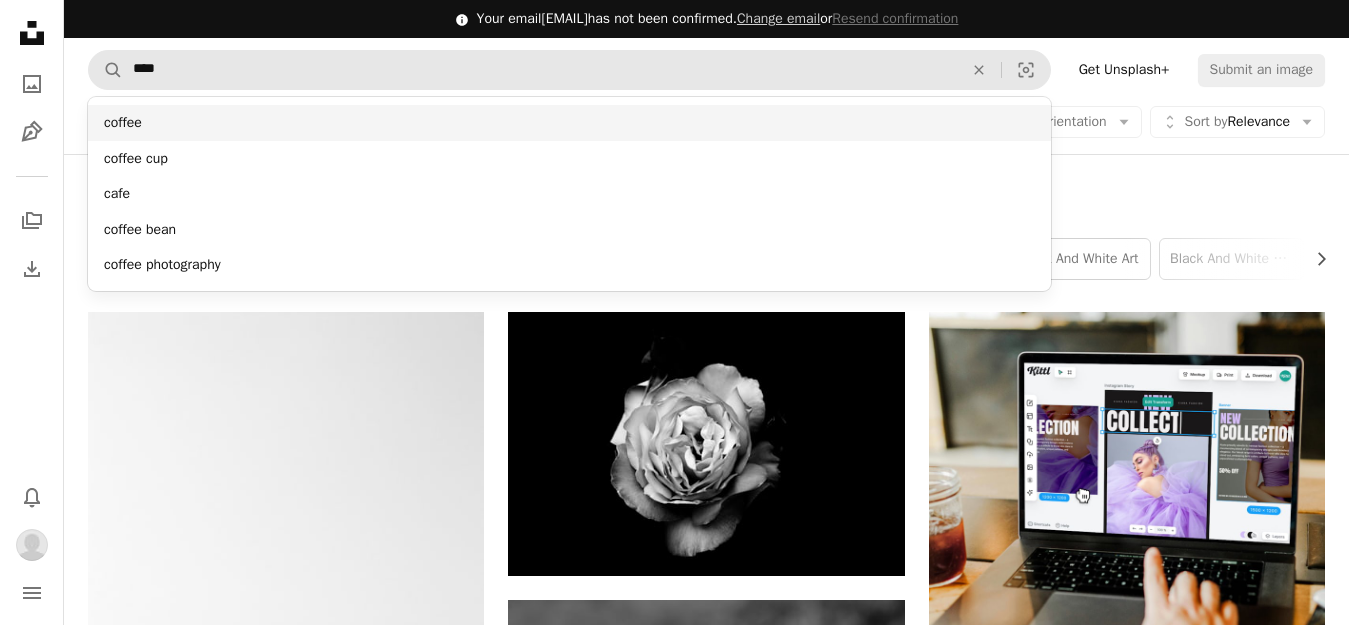 click on "coffee" at bounding box center [569, 123] 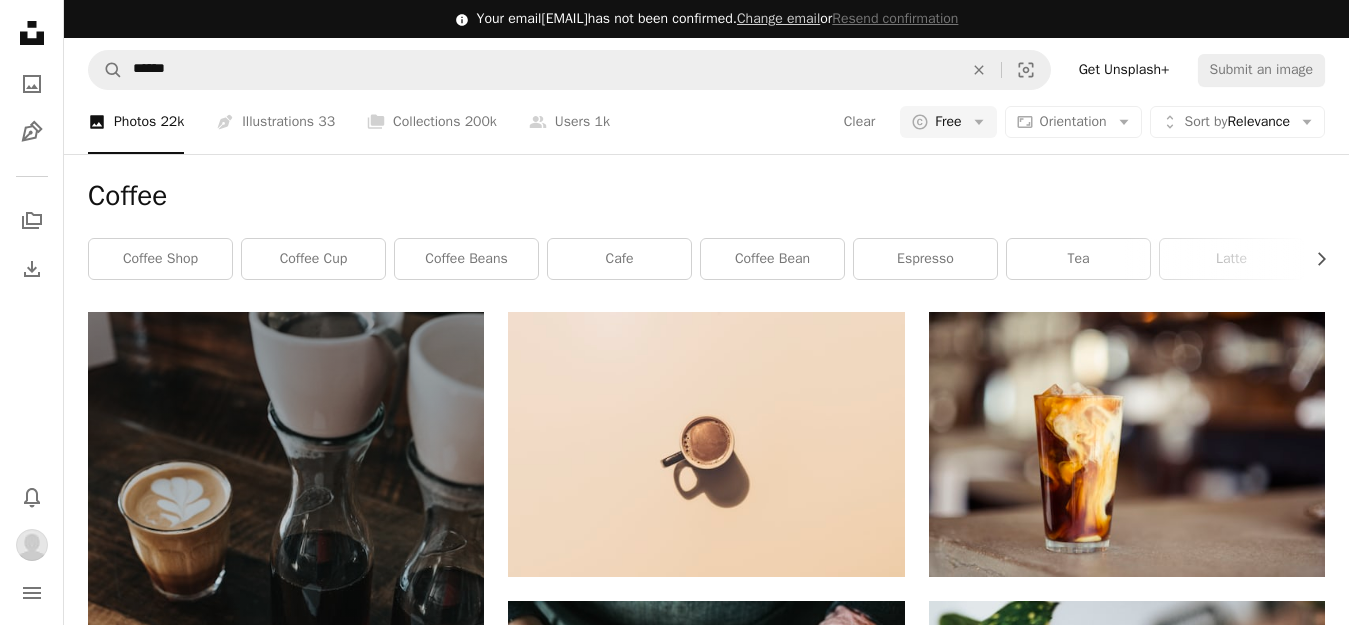 scroll, scrollTop: 0, scrollLeft: 0, axis: both 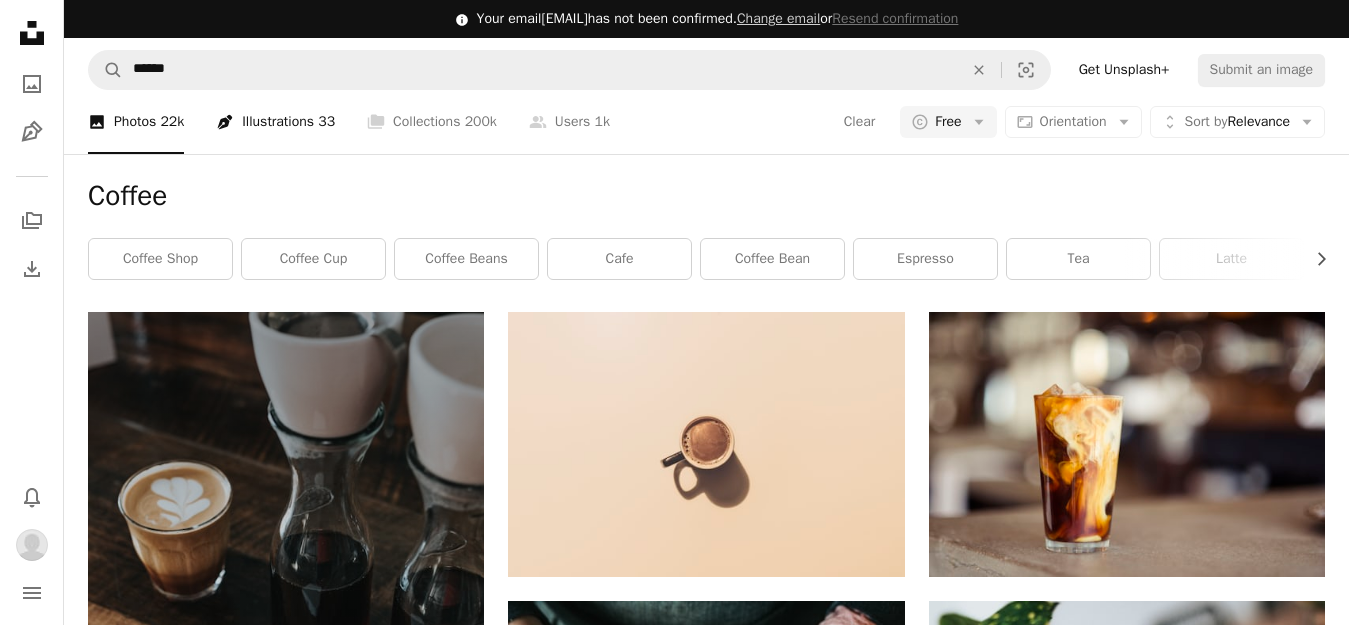 click on "Pen Tool Illustrations   33" at bounding box center (275, 122) 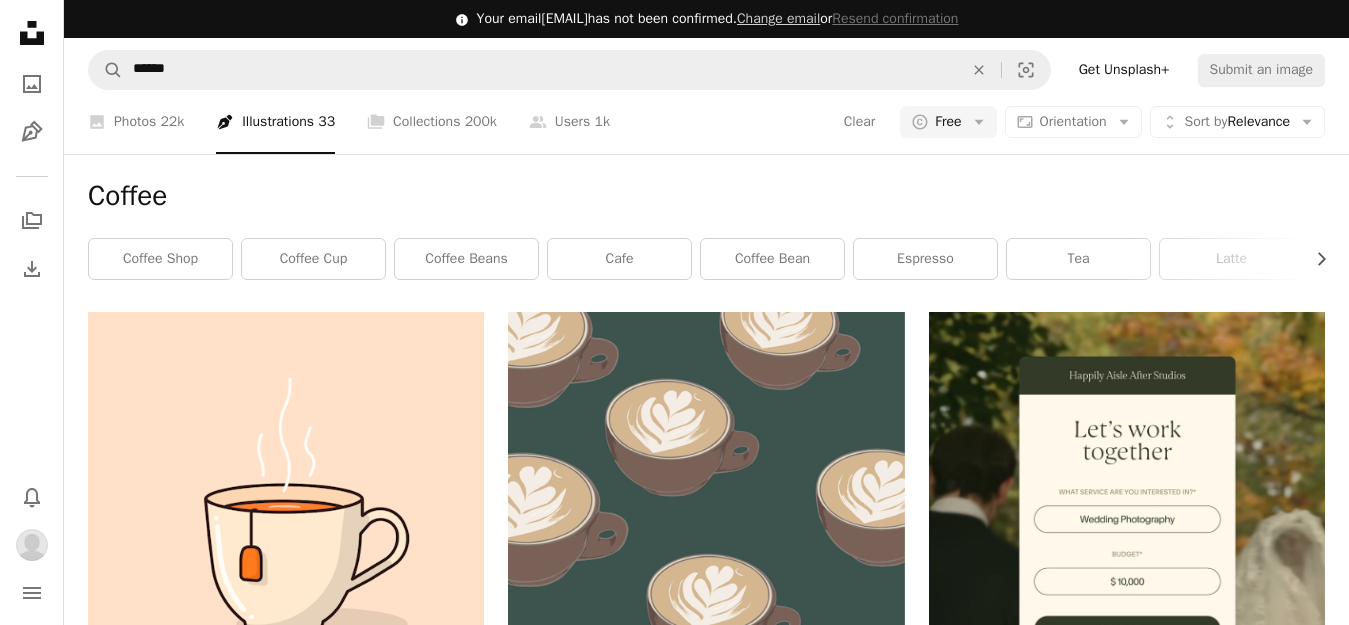 scroll, scrollTop: 310, scrollLeft: 0, axis: vertical 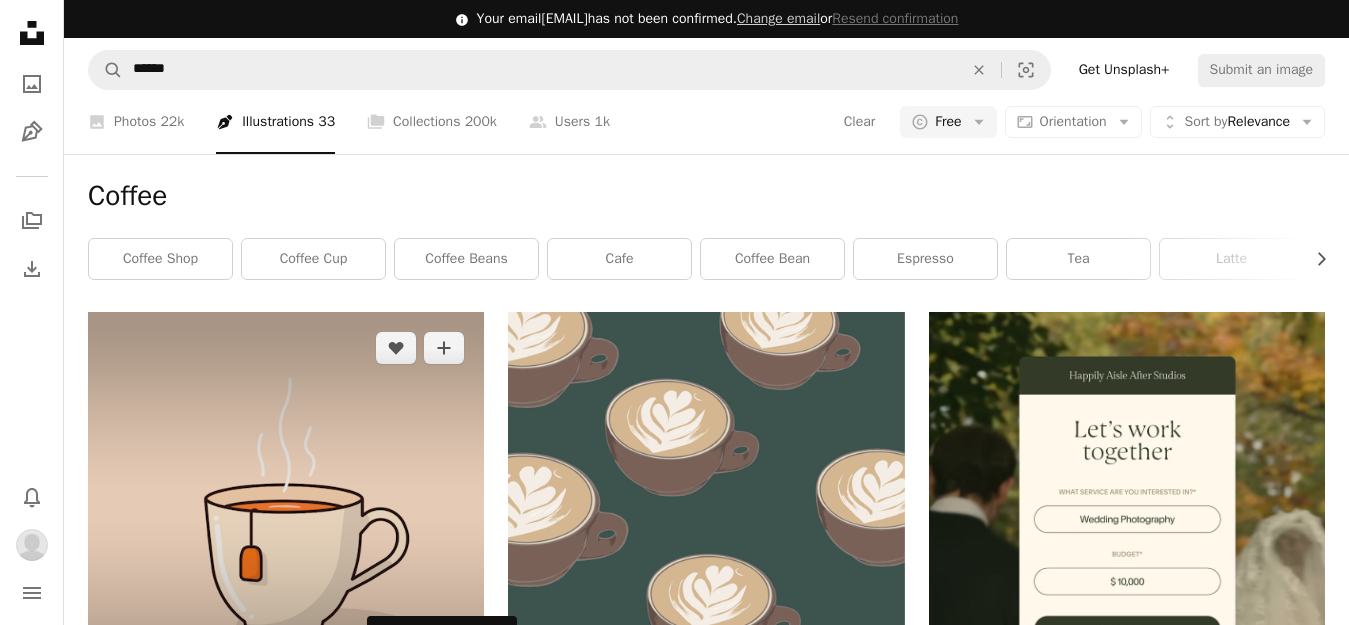 click on "Arrow pointing down" 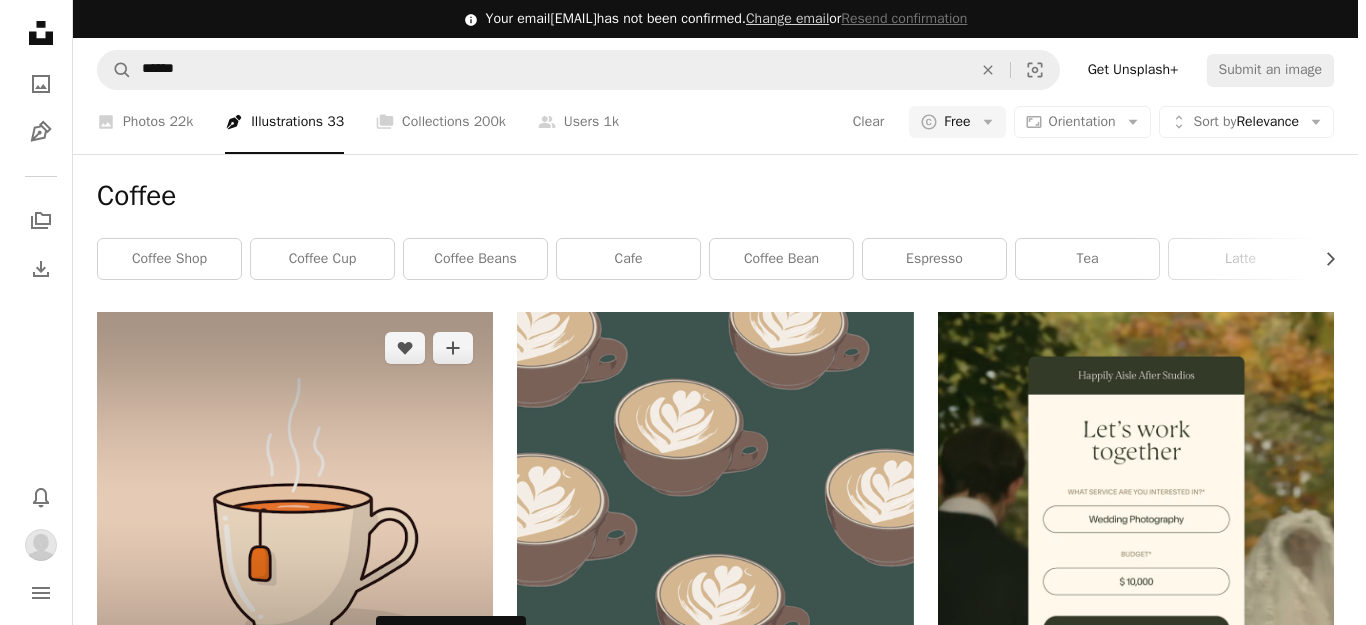 scroll, scrollTop: 0, scrollLeft: 0, axis: both 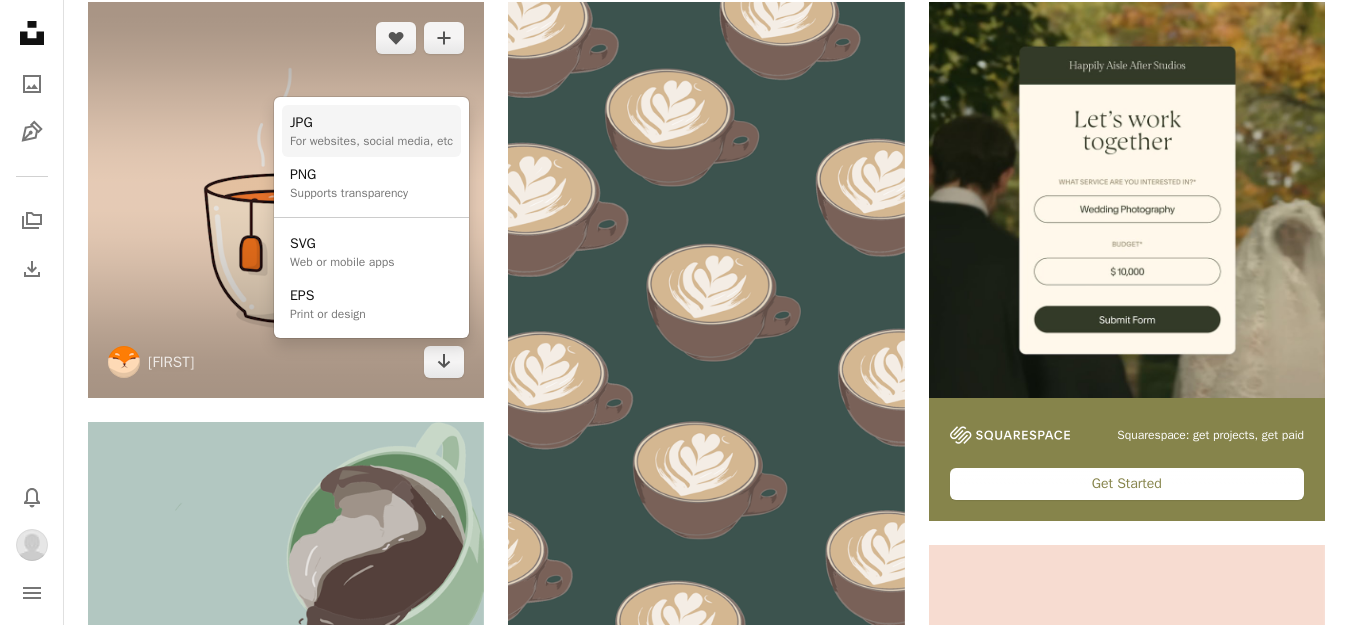 click on "For websites, social media, etc" at bounding box center (371, 141) 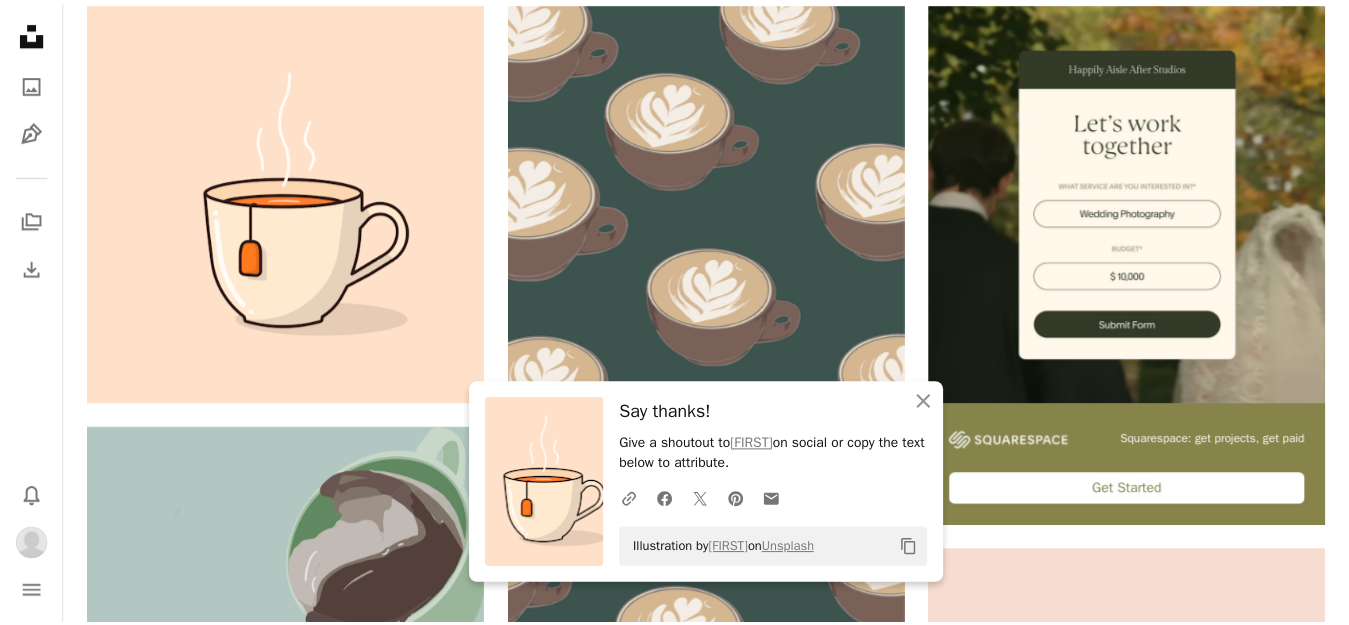 scroll, scrollTop: 310, scrollLeft: 0, axis: vertical 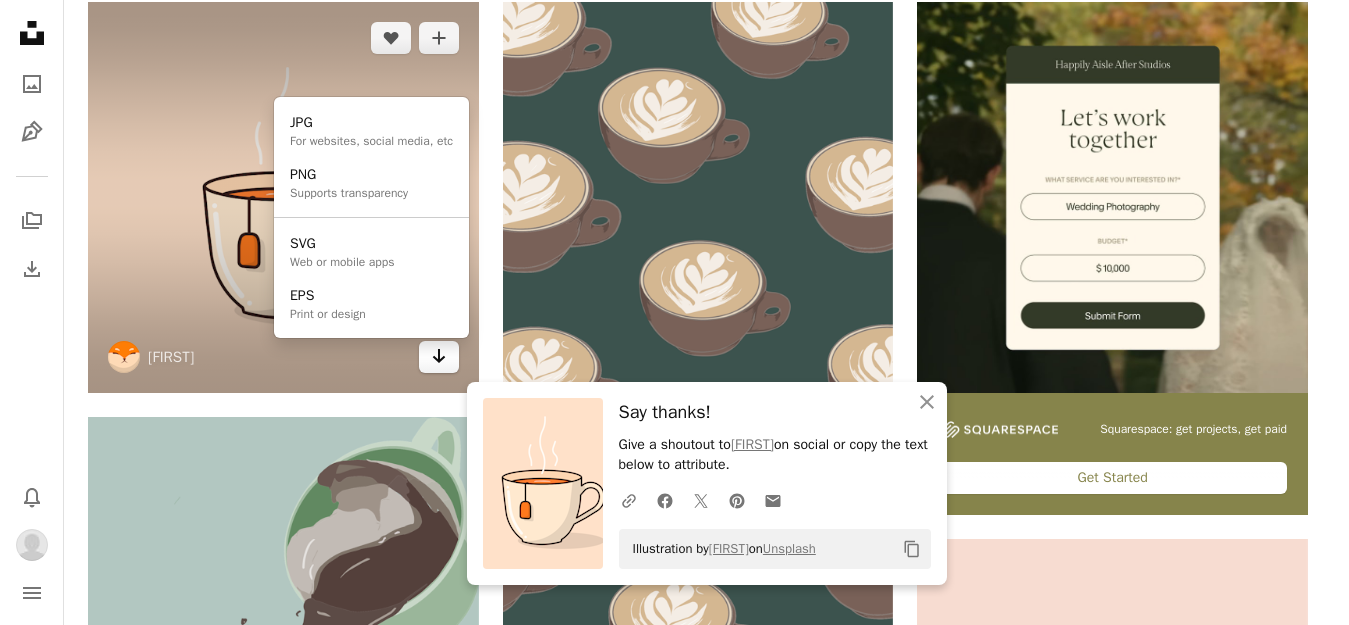 click on "Arrow pointing down" 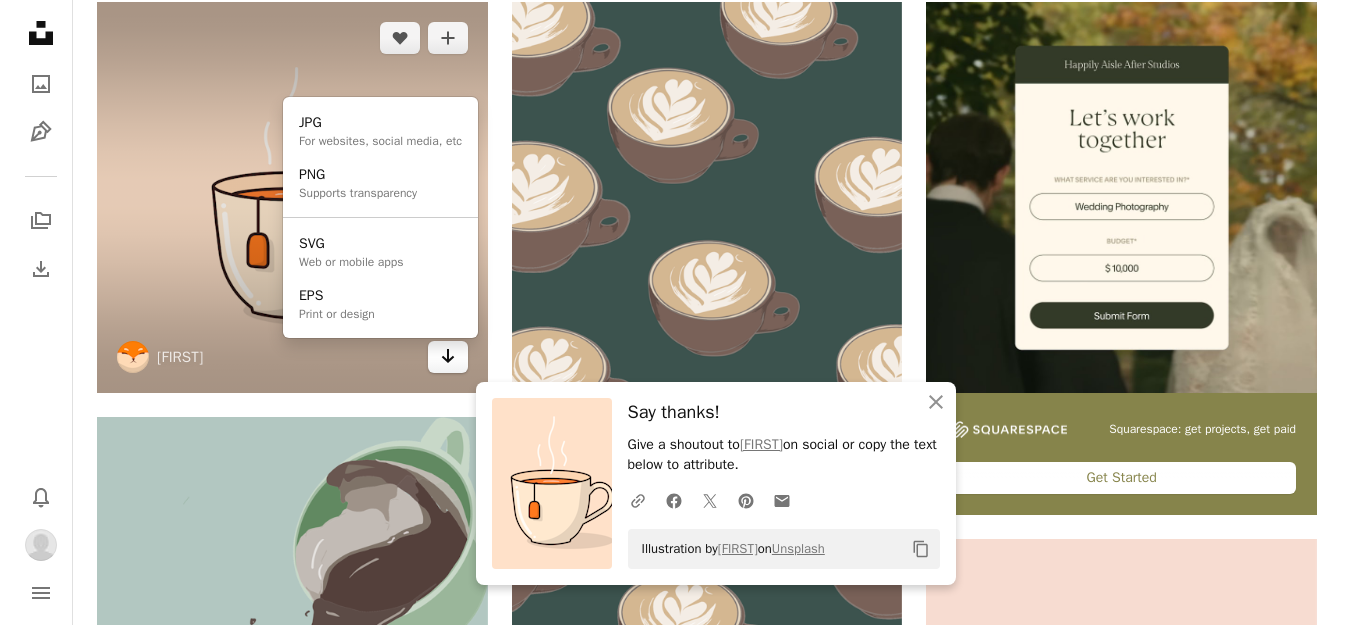 scroll, scrollTop: 0, scrollLeft: 0, axis: both 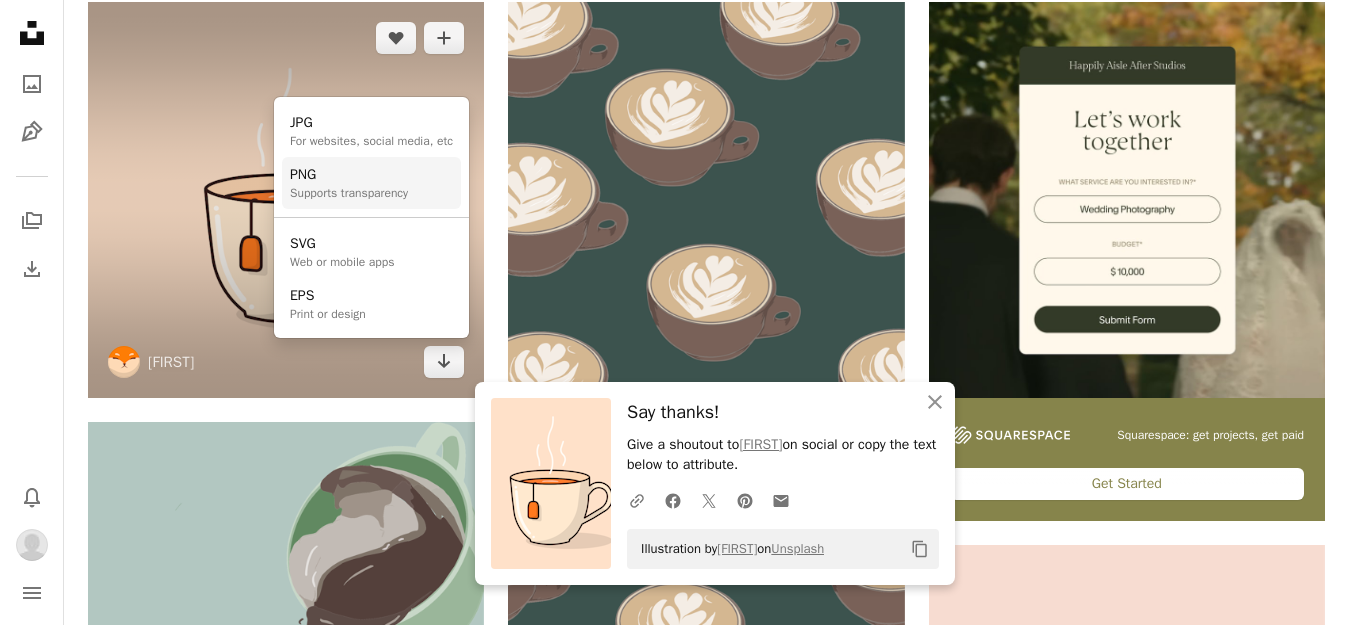 click on "Supports transparency" at bounding box center (349, 193) 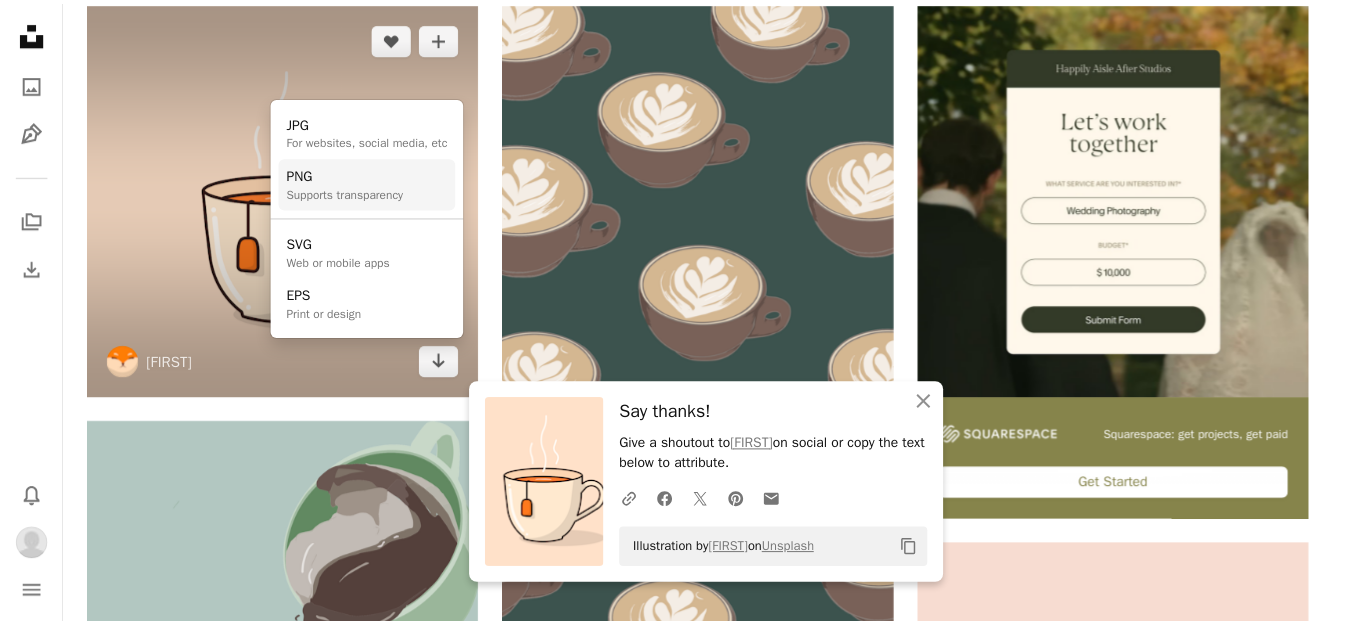 scroll, scrollTop: 310, scrollLeft: 0, axis: vertical 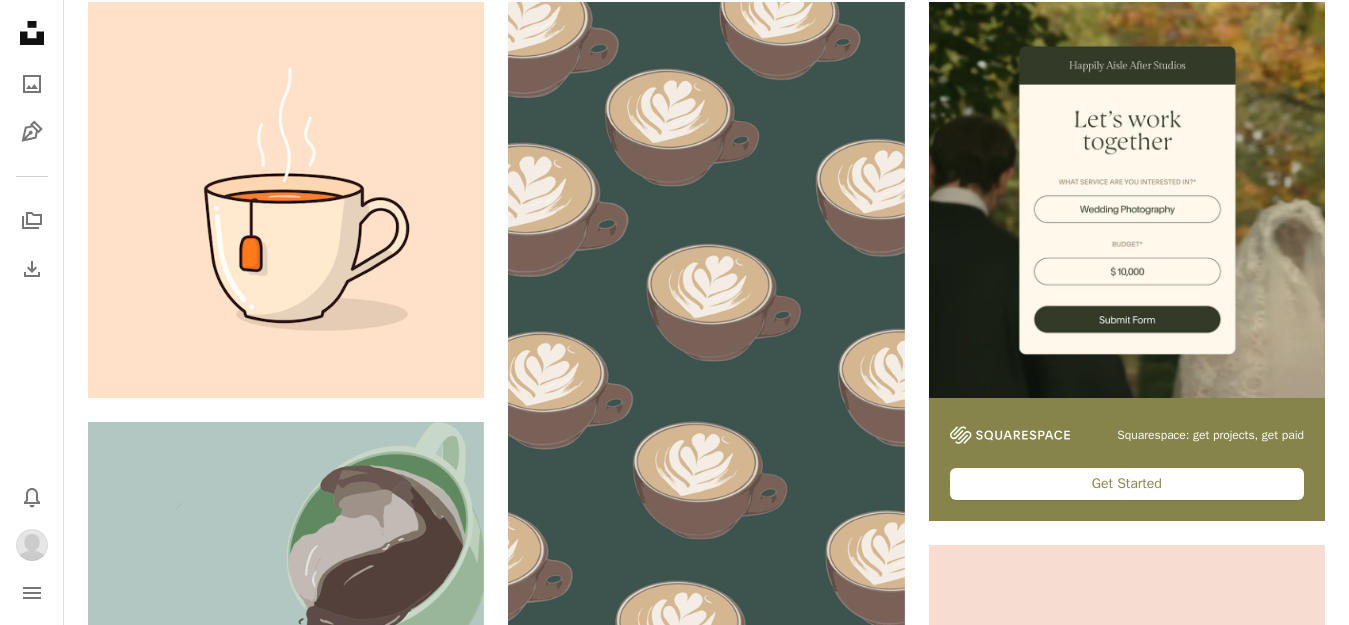 click on "******" at bounding box center [540, -240] 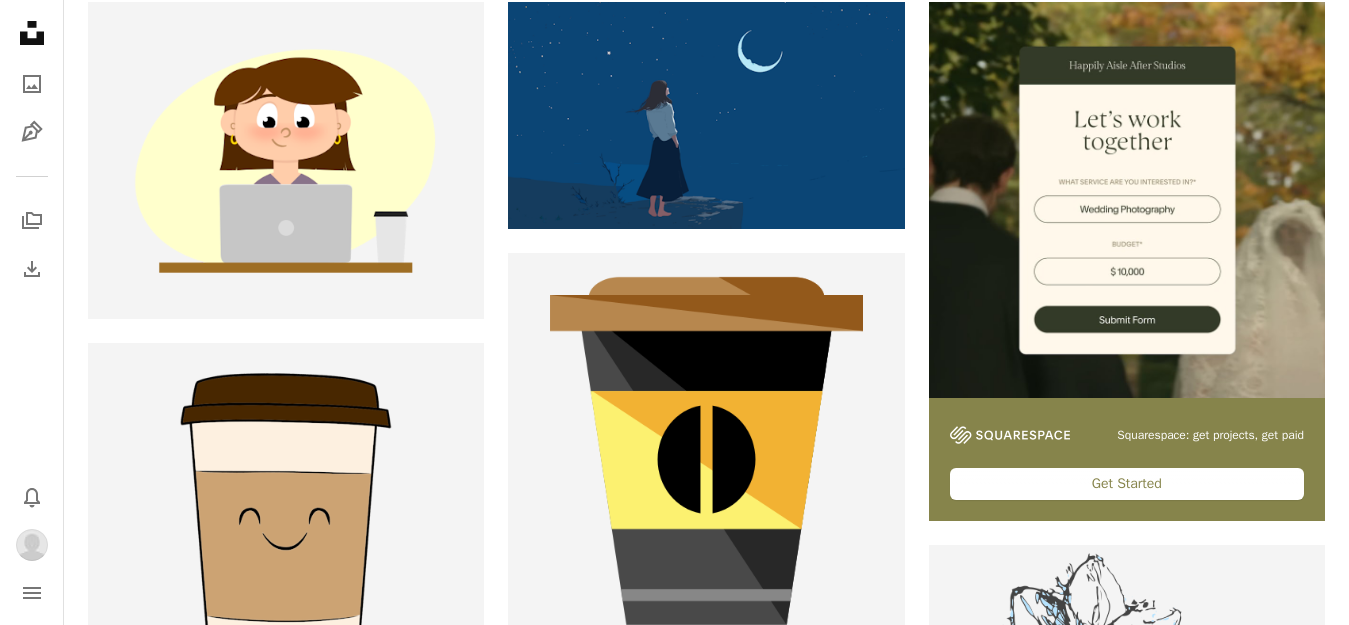 scroll, scrollTop: 0, scrollLeft: 0, axis: both 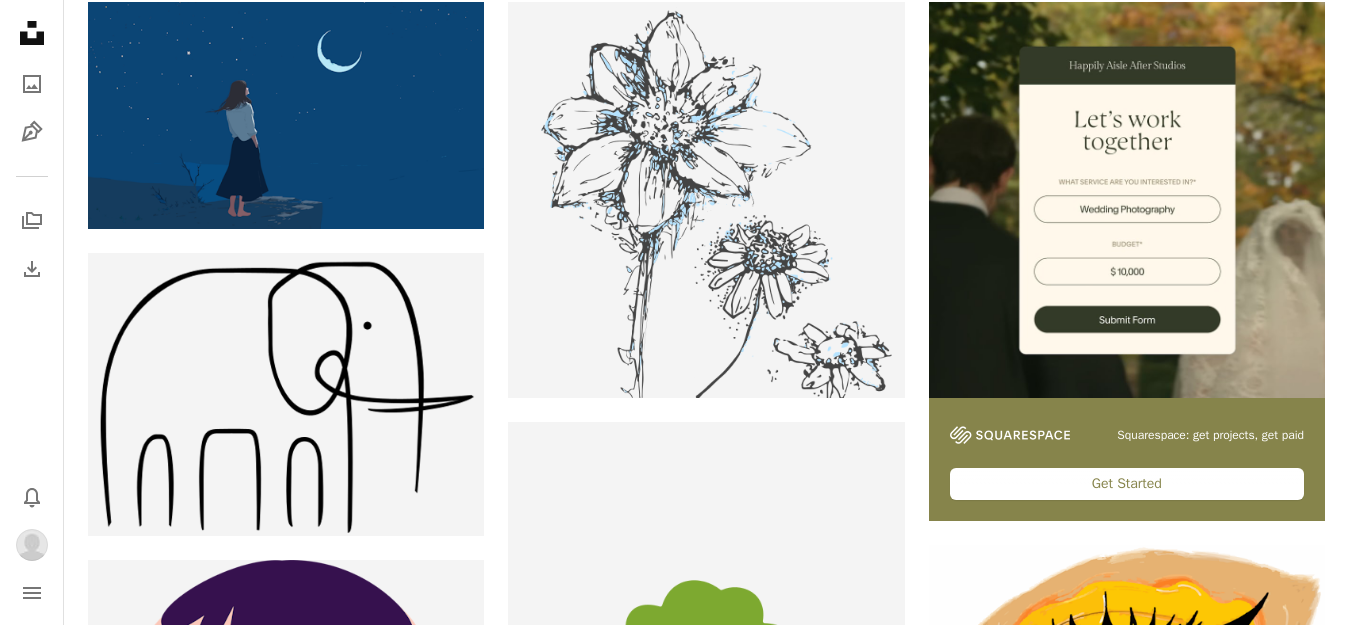 click on "lofi wallpaper" at bounding box center (313, -51) 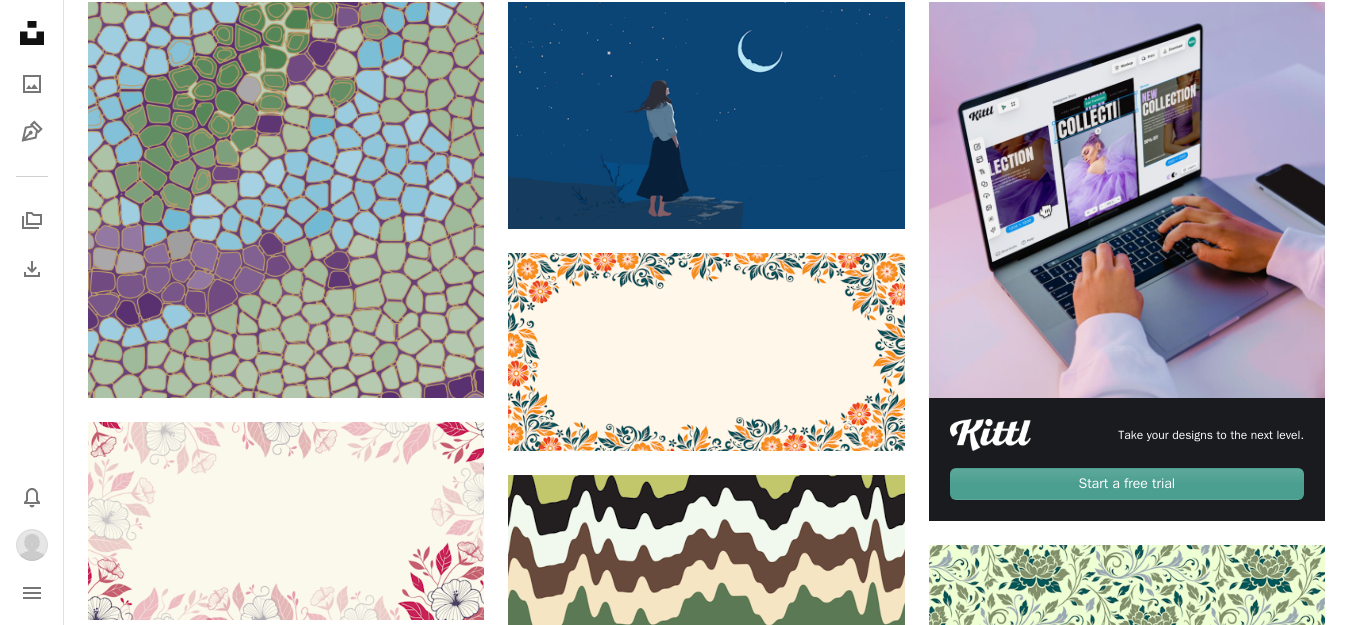 scroll, scrollTop: 1671, scrollLeft: 0, axis: vertical 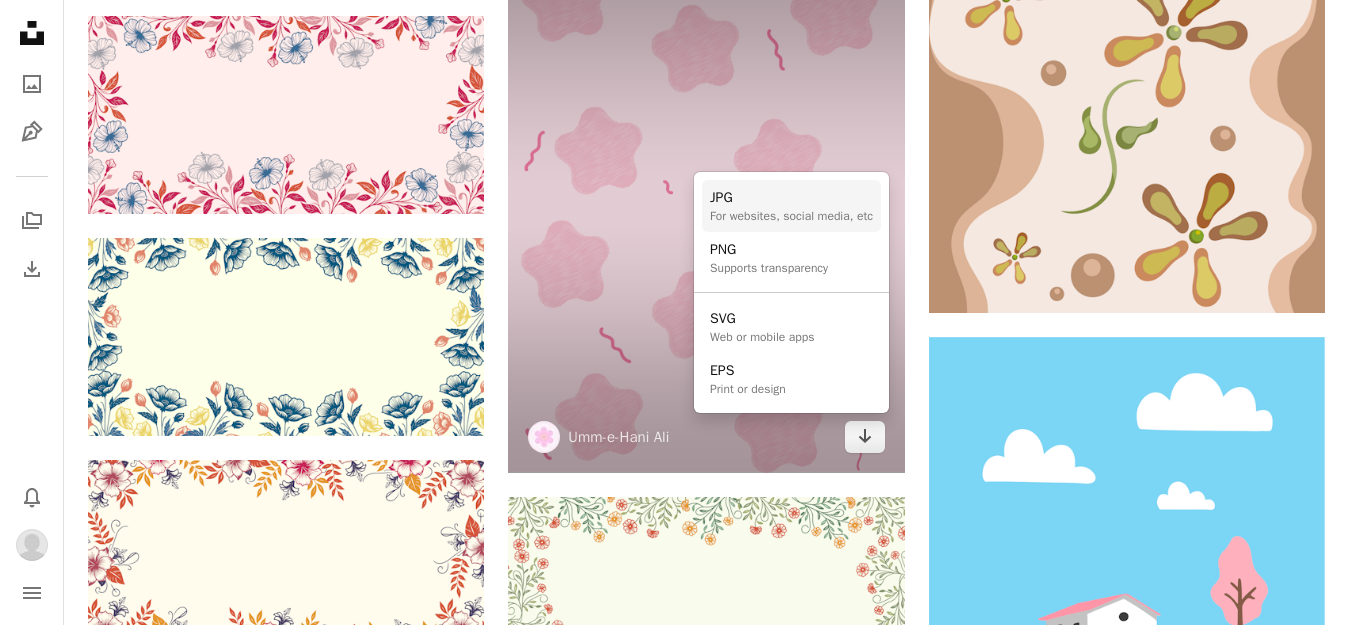 click on "JPG For websites, social media, etc" at bounding box center [791, 206] 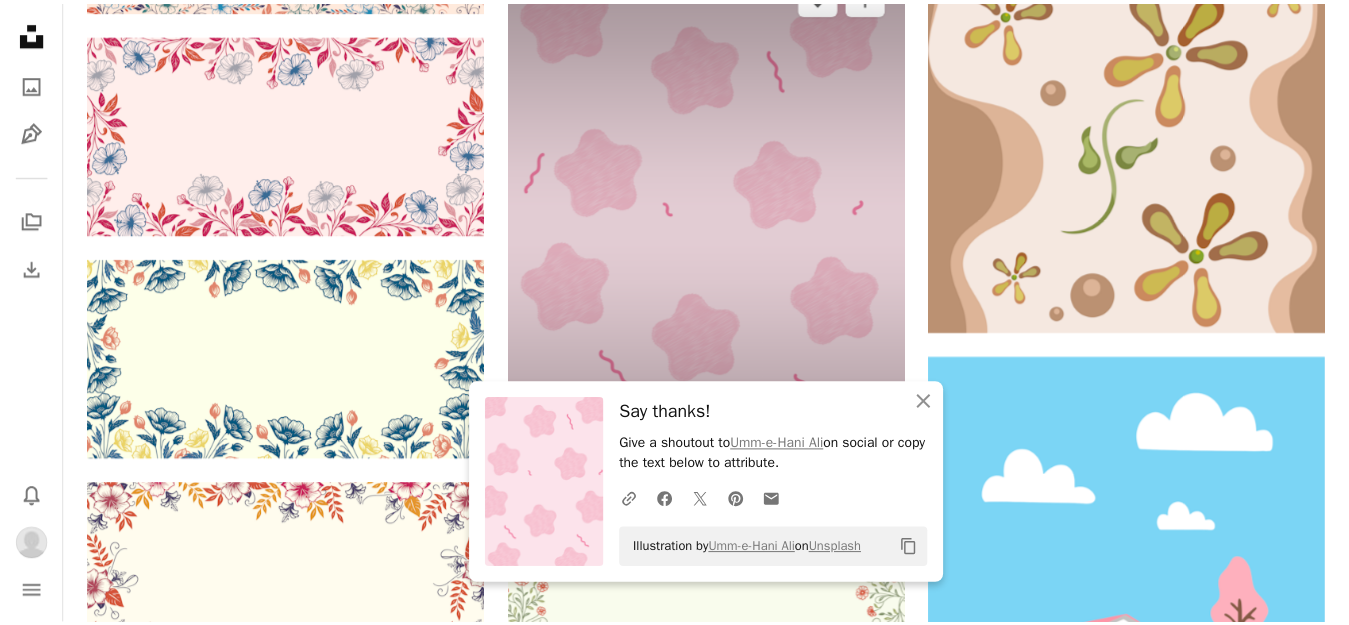 scroll, scrollTop: 1671, scrollLeft: 0, axis: vertical 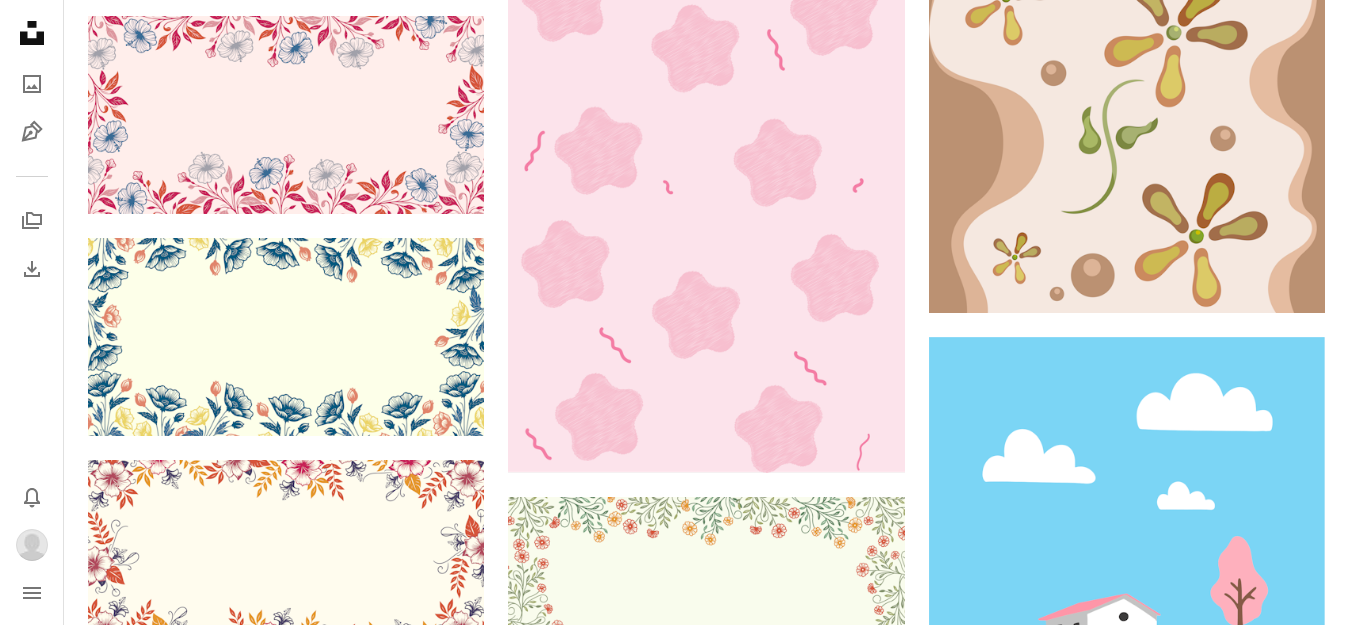 click on "Say thanks!" at bounding box center (775, 432) 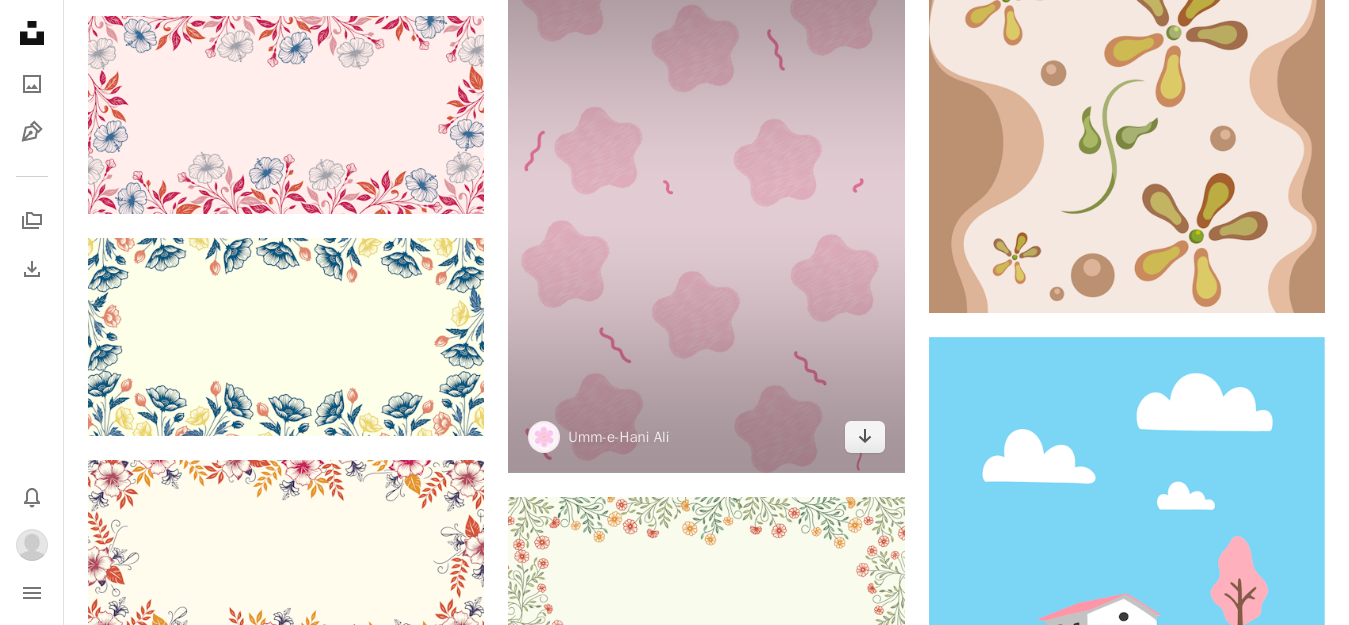 click at bounding box center [706, 208] 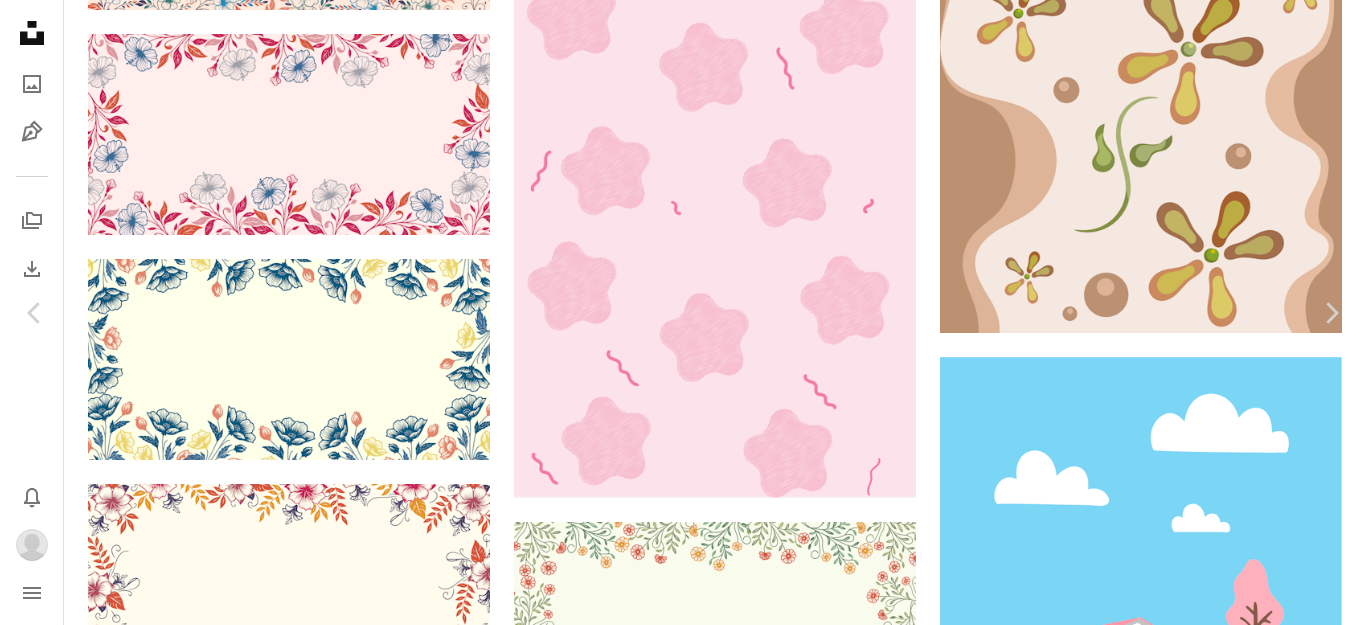 click on "Download Chevron down" at bounding box center (1204, 2124) 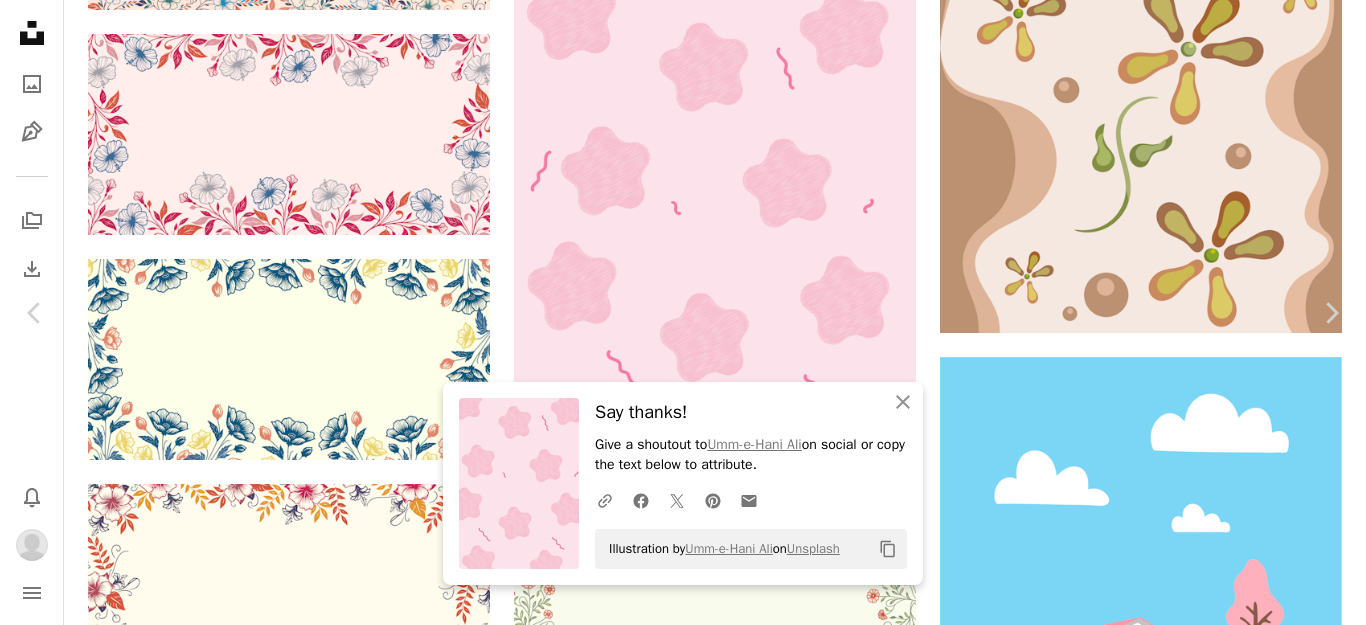 click on "An X shape Chevron left Chevron right An X shape Close Say thanks! Give a shoutout to  [FIRST] [LAST]  on social or copy the text below to attribute. A URL sharing icon (chains) Facebook icon X (formerly Twitter) icon Pinterest icon An envelope Illustration by  [FIRST] [LAST]  on  Unsplash
Copy content [FIRST] [LAST] [FIRST][LAST] A heart A plus sign Edit image   Plus sign for Unsplash+ Download Chevron down Zoom in Views 52,713 Downloads 199 Featured in Illustrations ,  Flat ,  Wallpapers A forward-right arrow Share Info icon Info More Actions Calendar outlined Published on  June 29, 2025 Safety Free to use under the  Unsplash License wallpaper background art aesthetic pattern pink aesthetic wallpaper stars illustration cute pink background mobile wallpaper flat design line background Browse premium related images on iStock  |  Save 20% with code UNSPLASH20 View more on iStock  ↗ Related images Plus sign for Unsplash+ A heart A plus sign [FIRST] [LAST] For  Unsplash+ A lock   Download A heart For" at bounding box center [683, 5364] 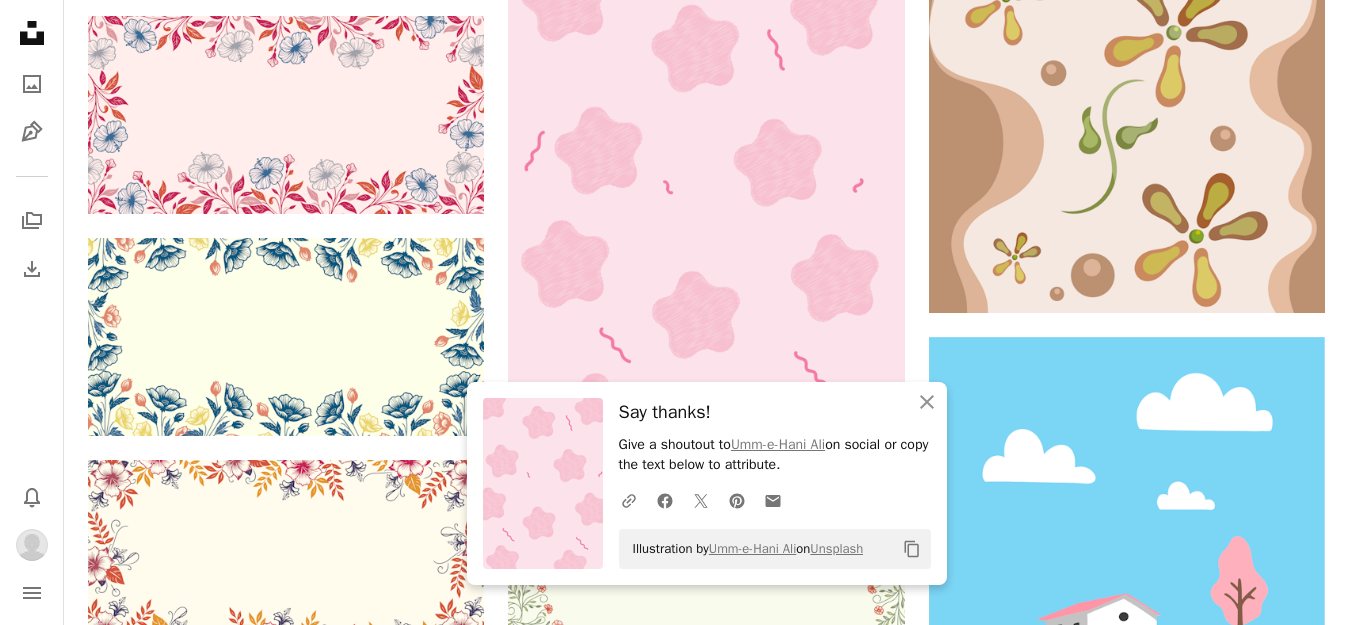 scroll, scrollTop: 872, scrollLeft: 0, axis: vertical 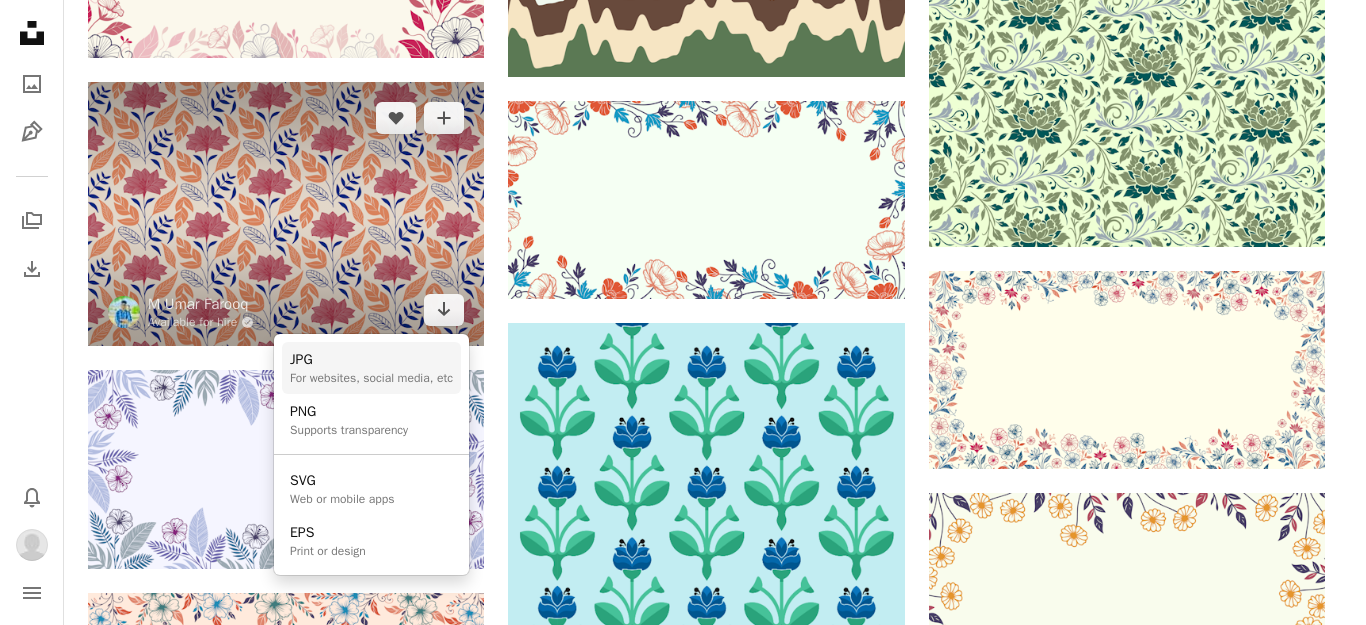 click on "For websites, social media, etc" at bounding box center (371, 378) 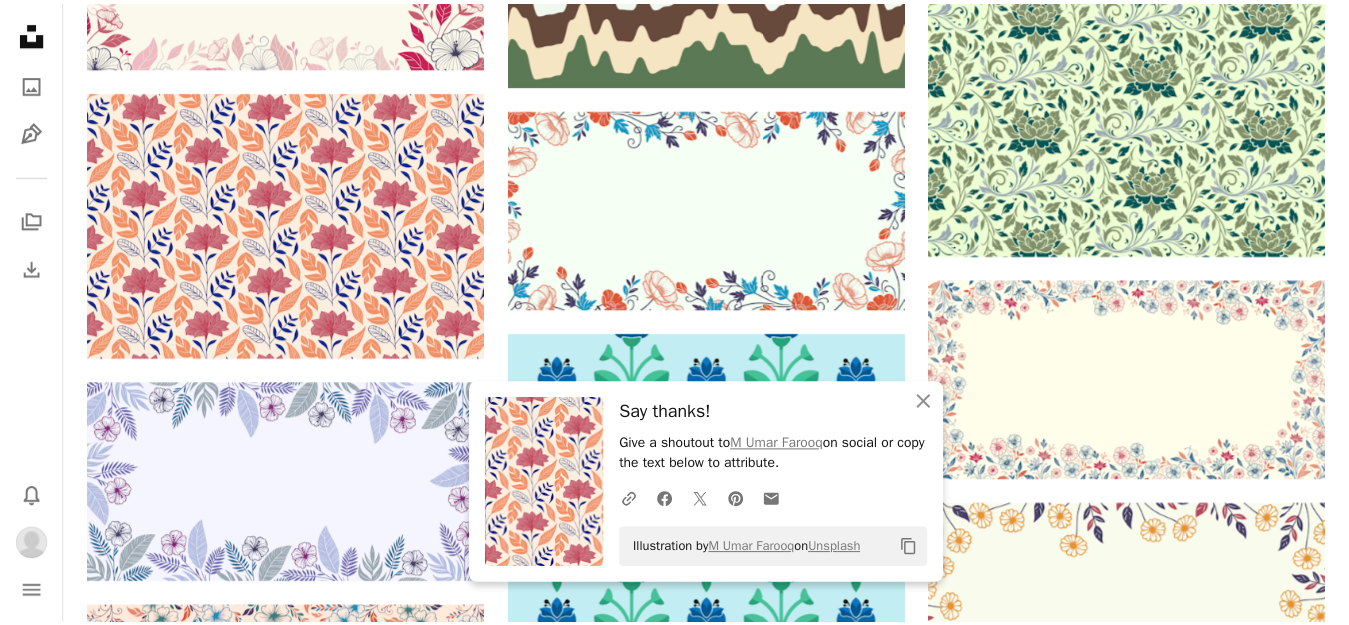 scroll, scrollTop: 872, scrollLeft: 0, axis: vertical 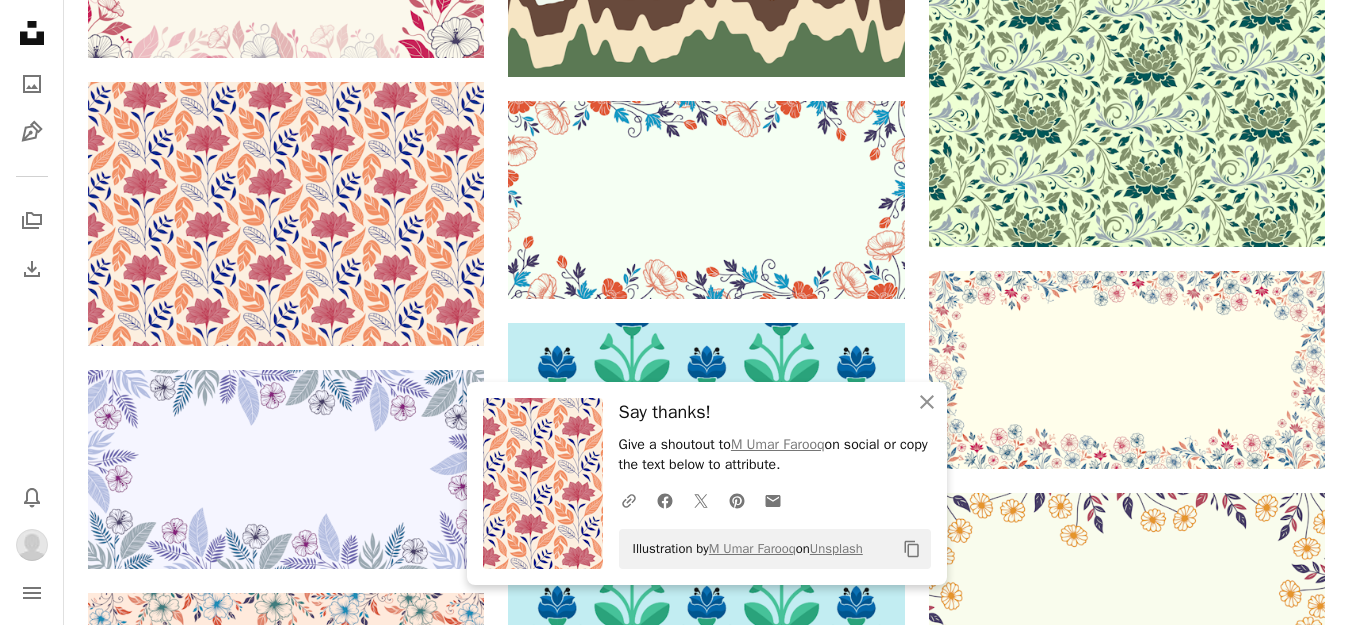 click on "A photo Photos   2.1k" at bounding box center [138, -750] 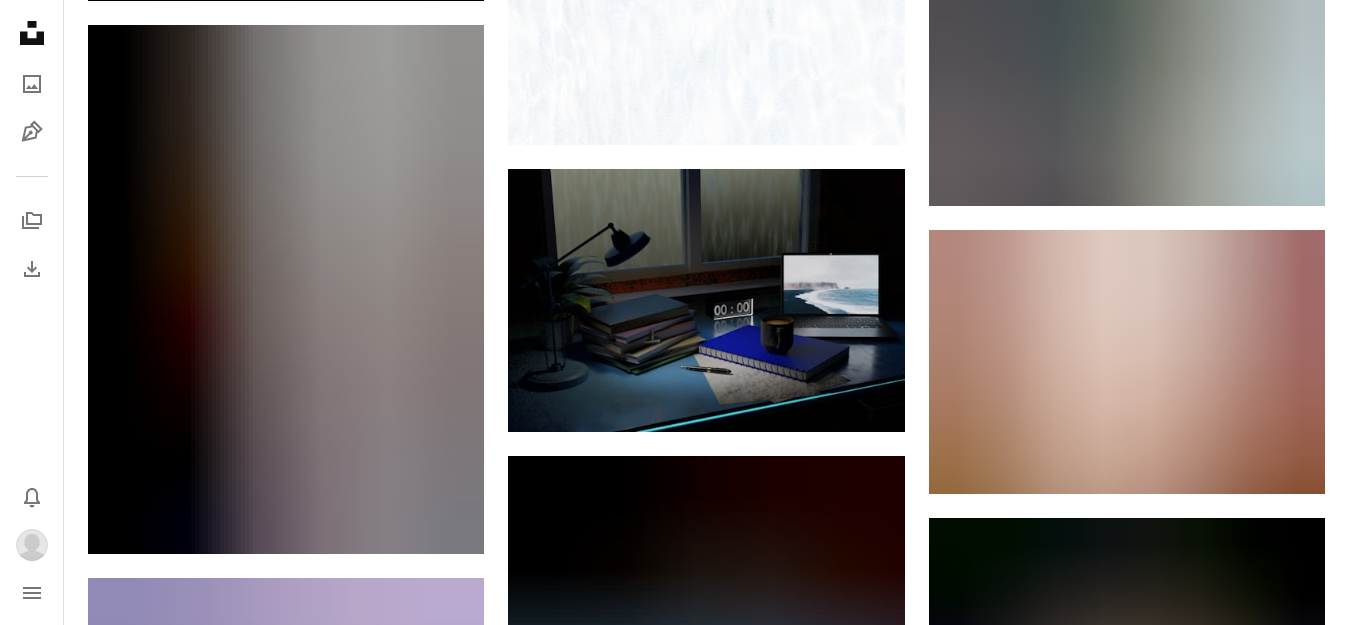 scroll, scrollTop: 3014, scrollLeft: 0, axis: vertical 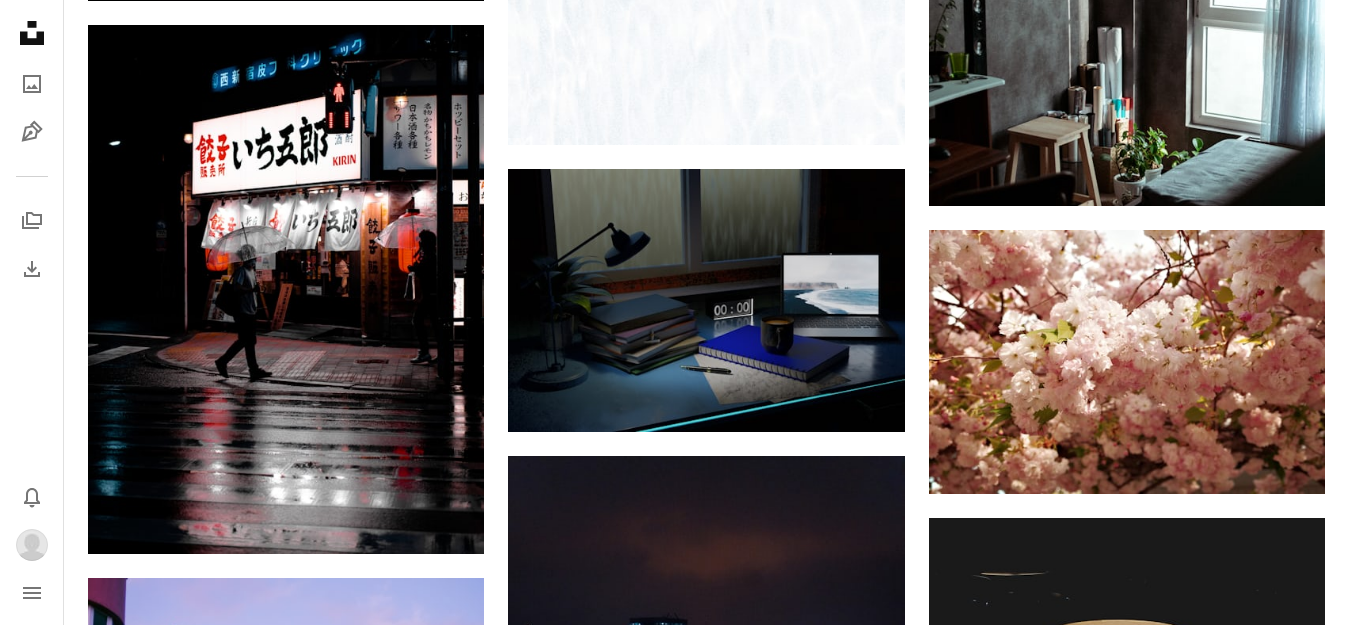 click on "Arrow pointing down" 